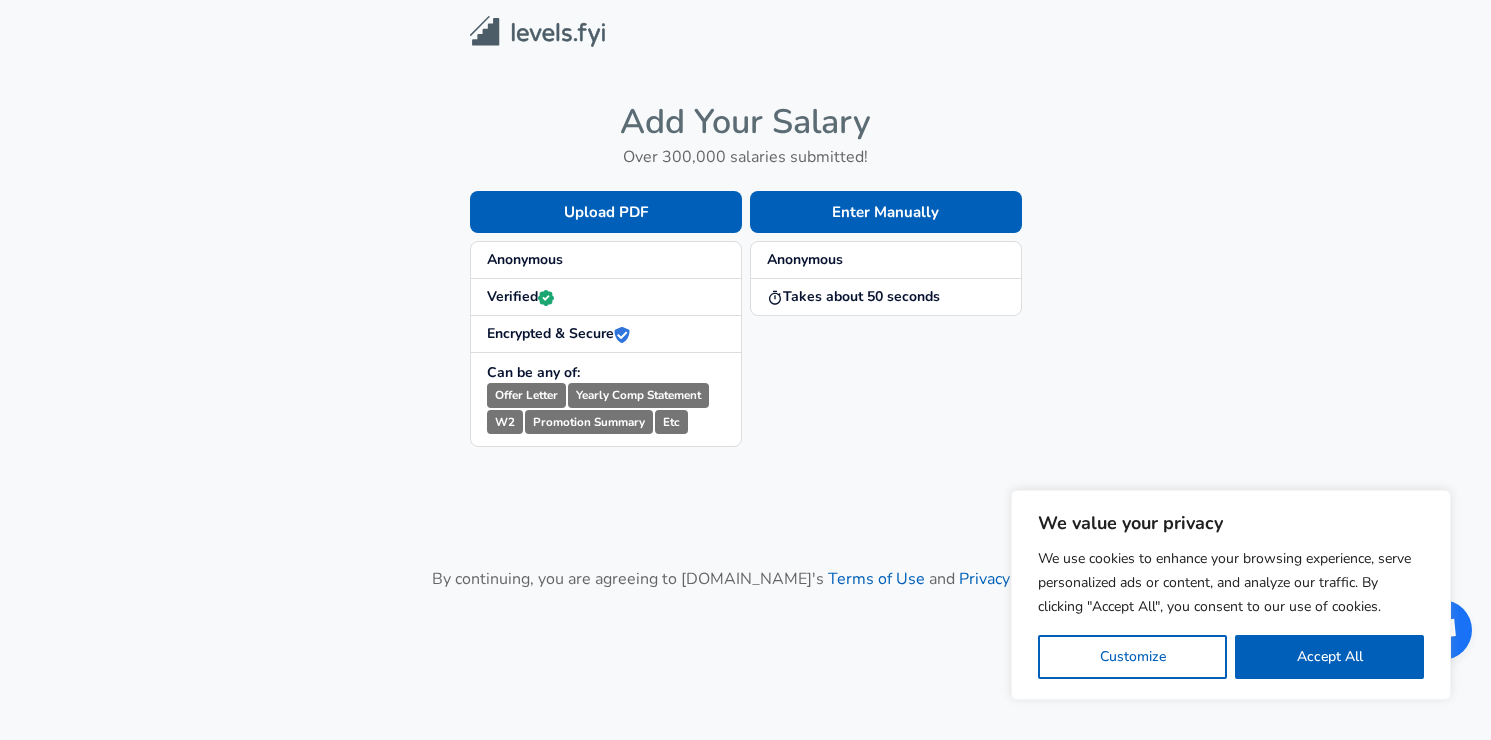scroll, scrollTop: 0, scrollLeft: 0, axis: both 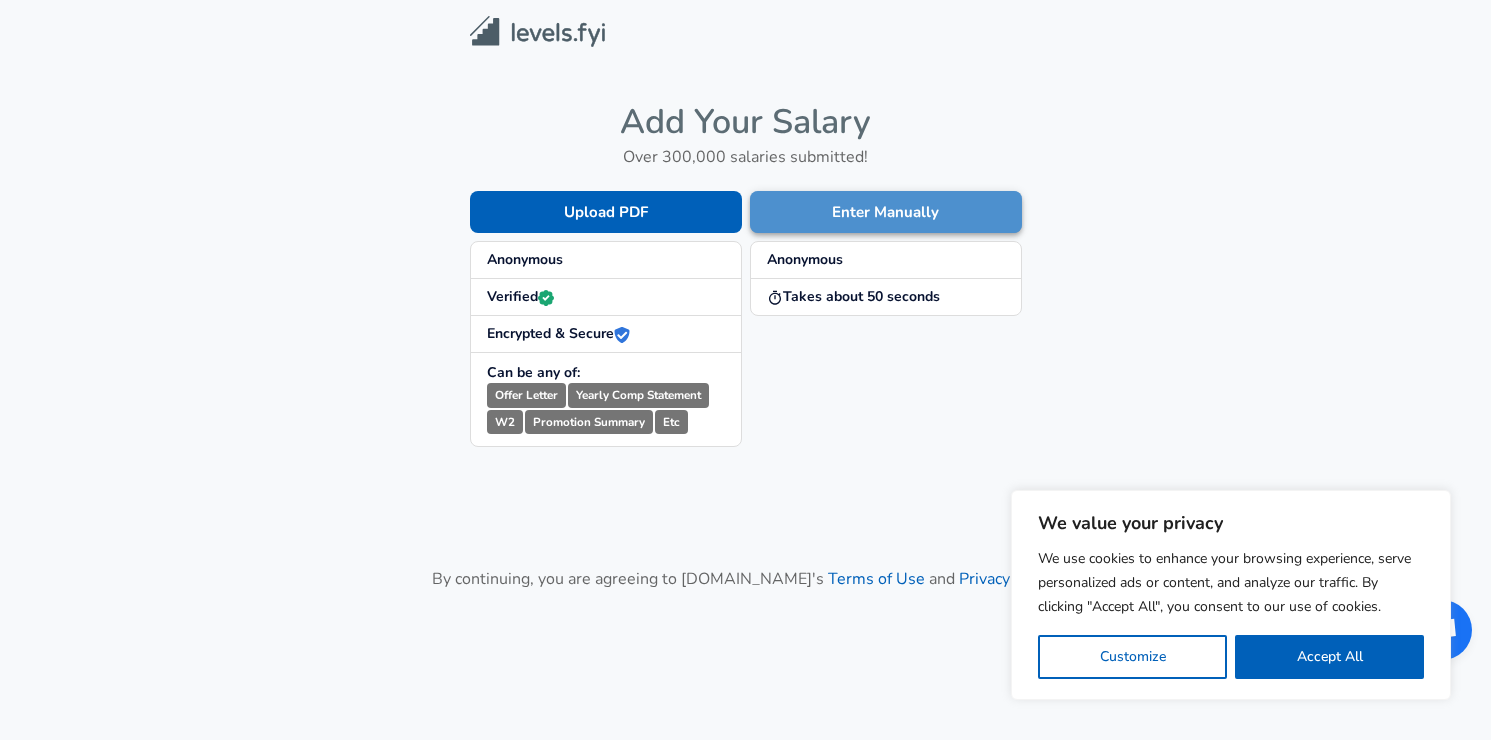 click on "Enter Manually" at bounding box center [886, 212] 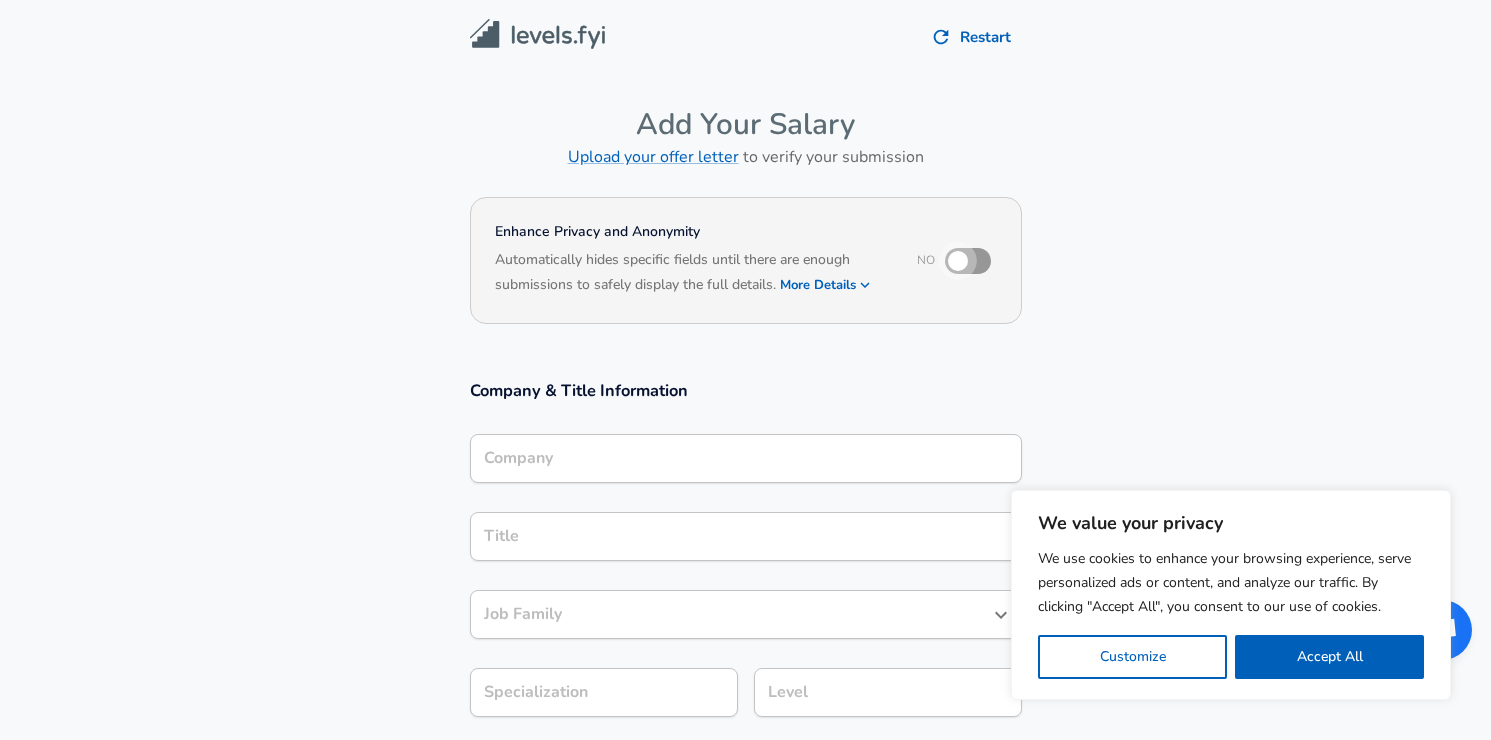 click at bounding box center (958, 261) 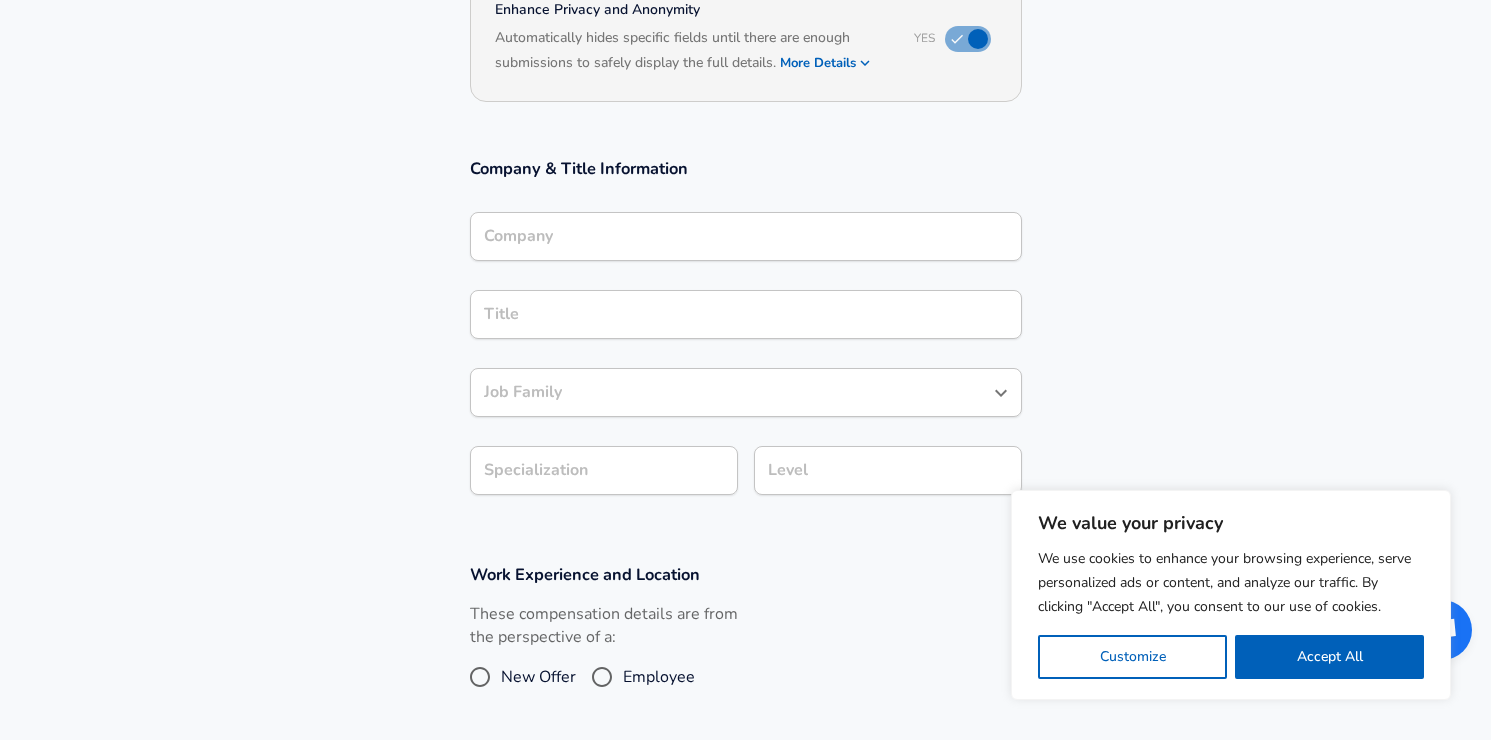 scroll, scrollTop: 226, scrollLeft: 0, axis: vertical 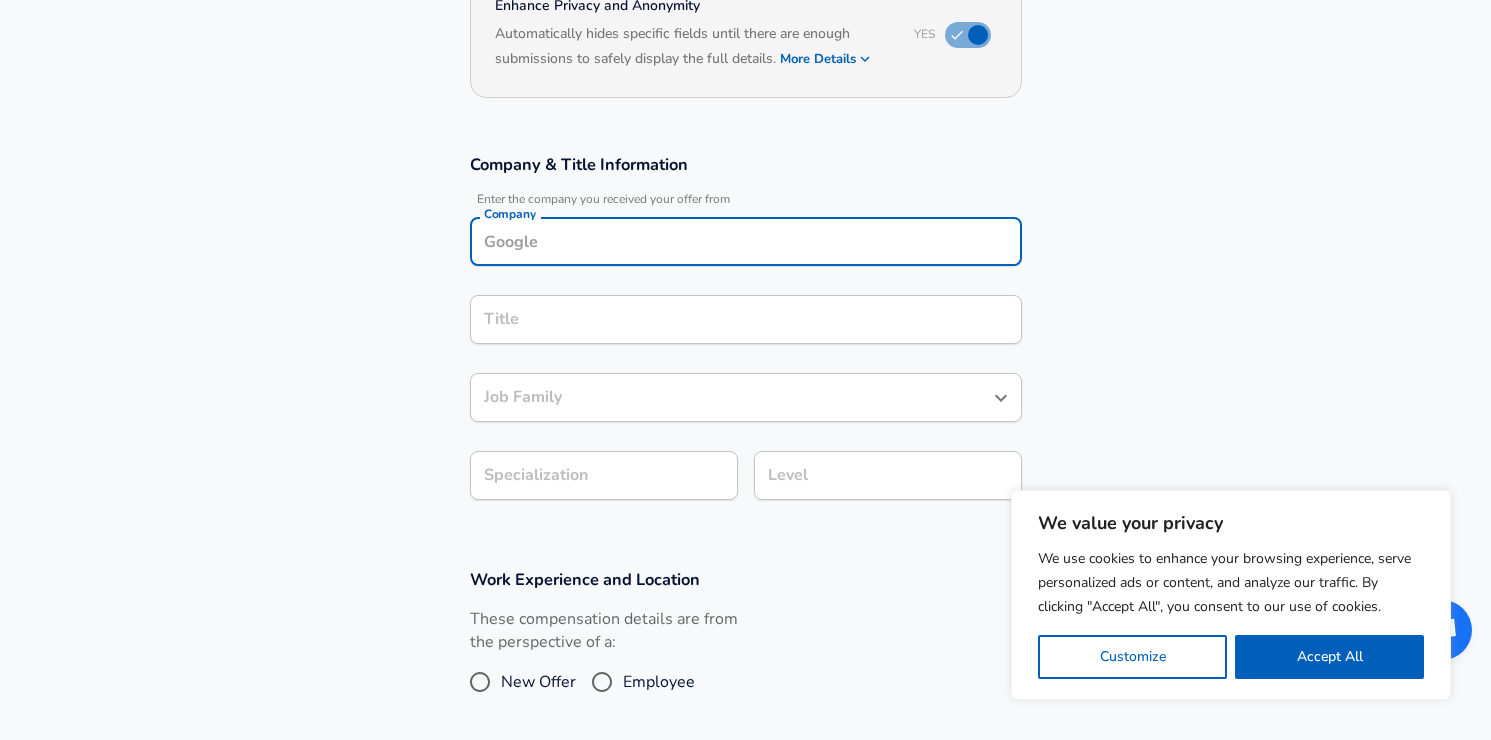 click on "Company Company" at bounding box center (746, 244) 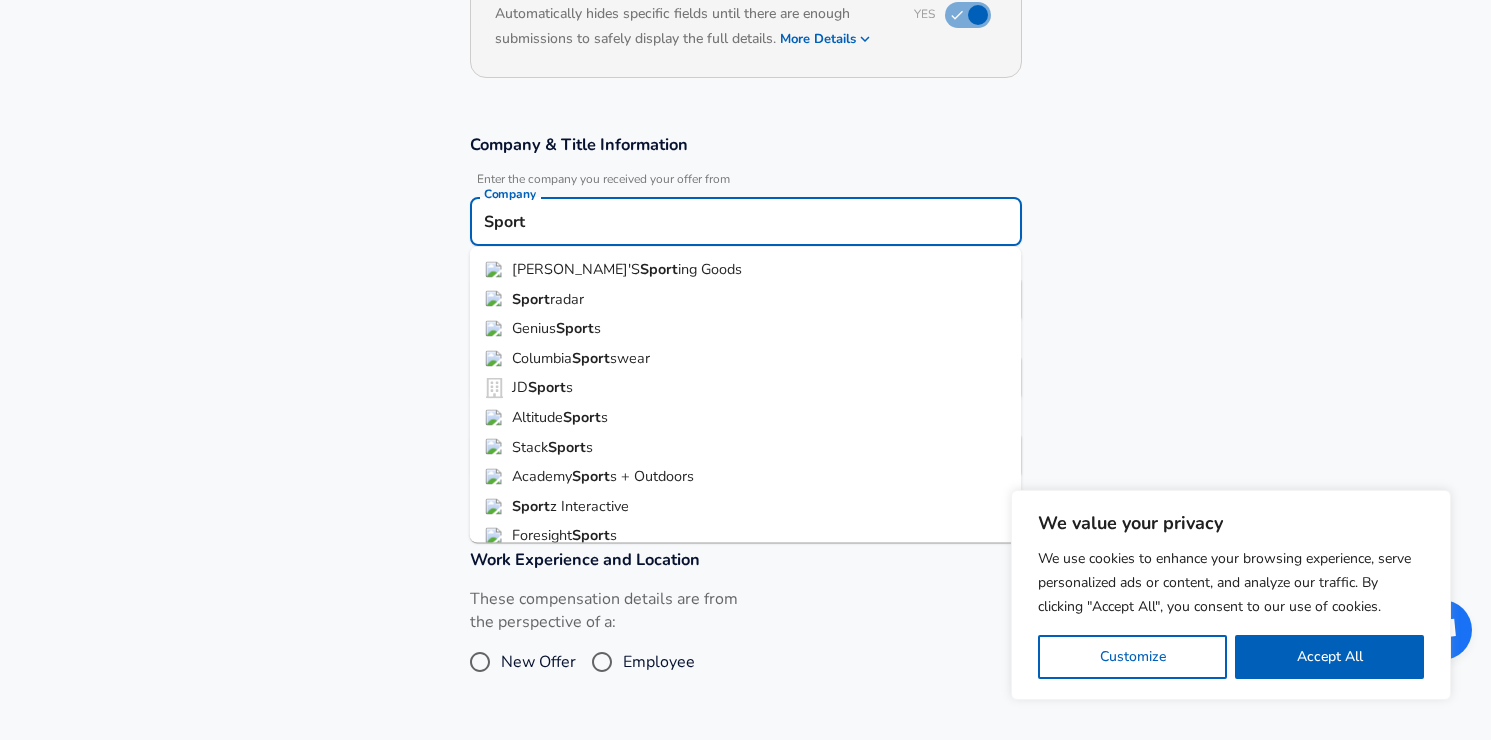 click on "radar" at bounding box center (567, 298) 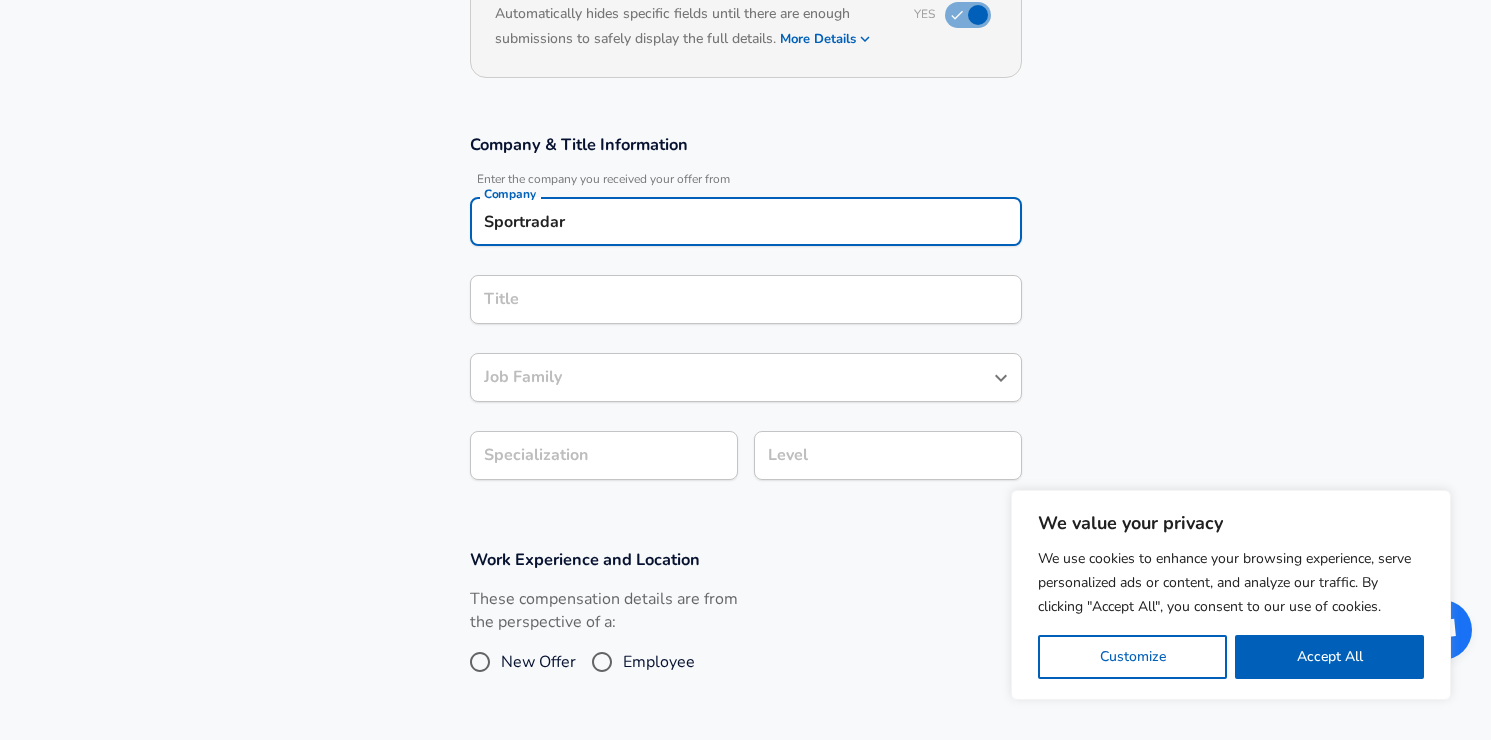 type on "Sportradar" 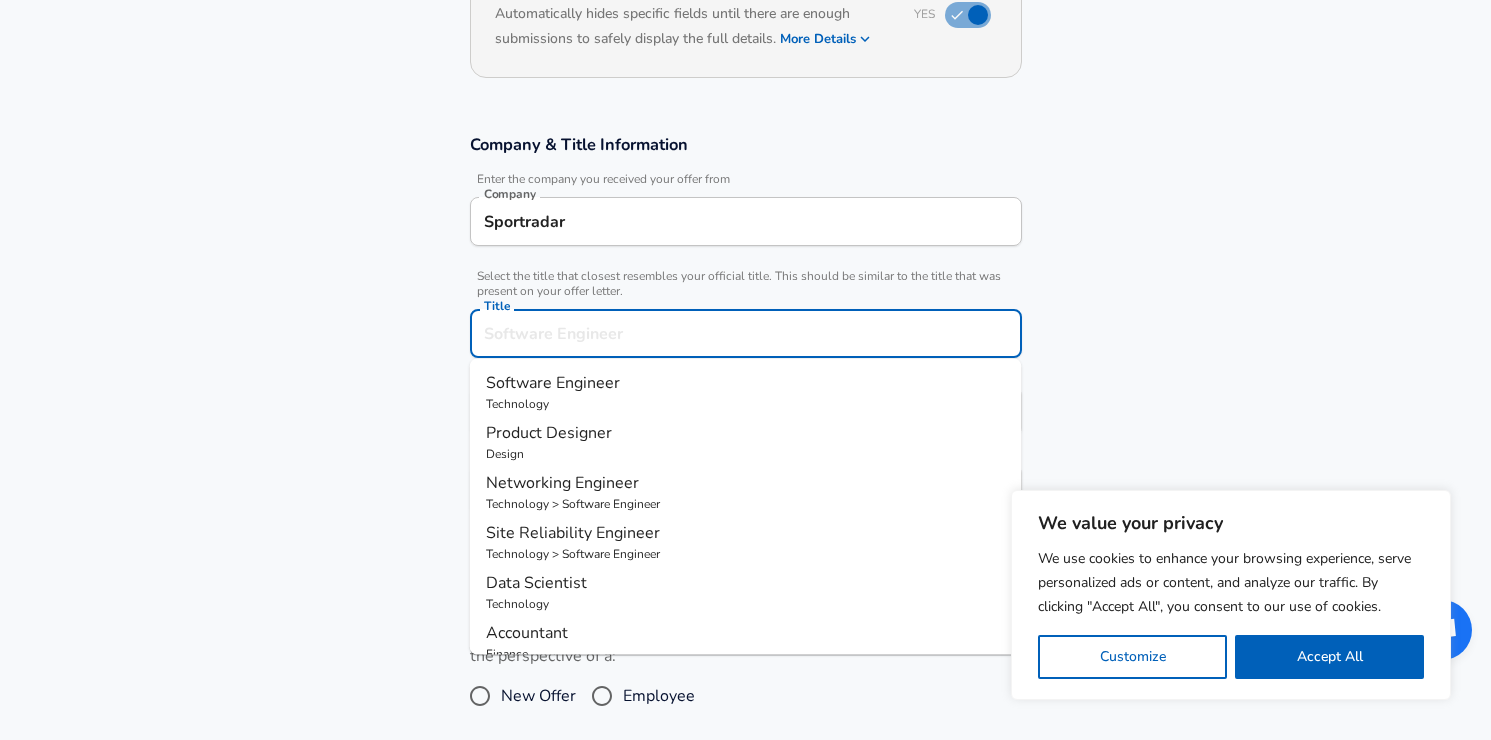 scroll, scrollTop: 286, scrollLeft: 0, axis: vertical 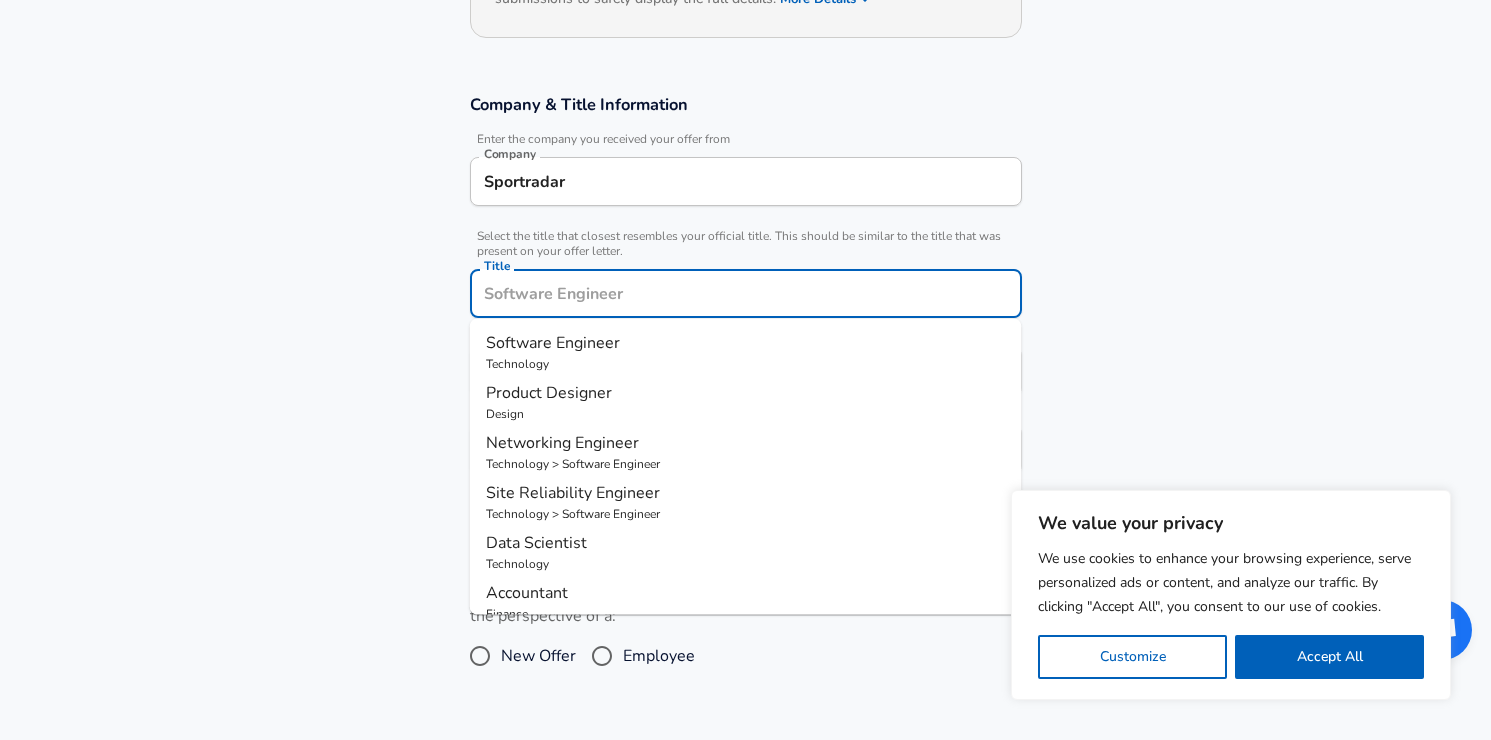 click on "Software Engineer" at bounding box center (553, 343) 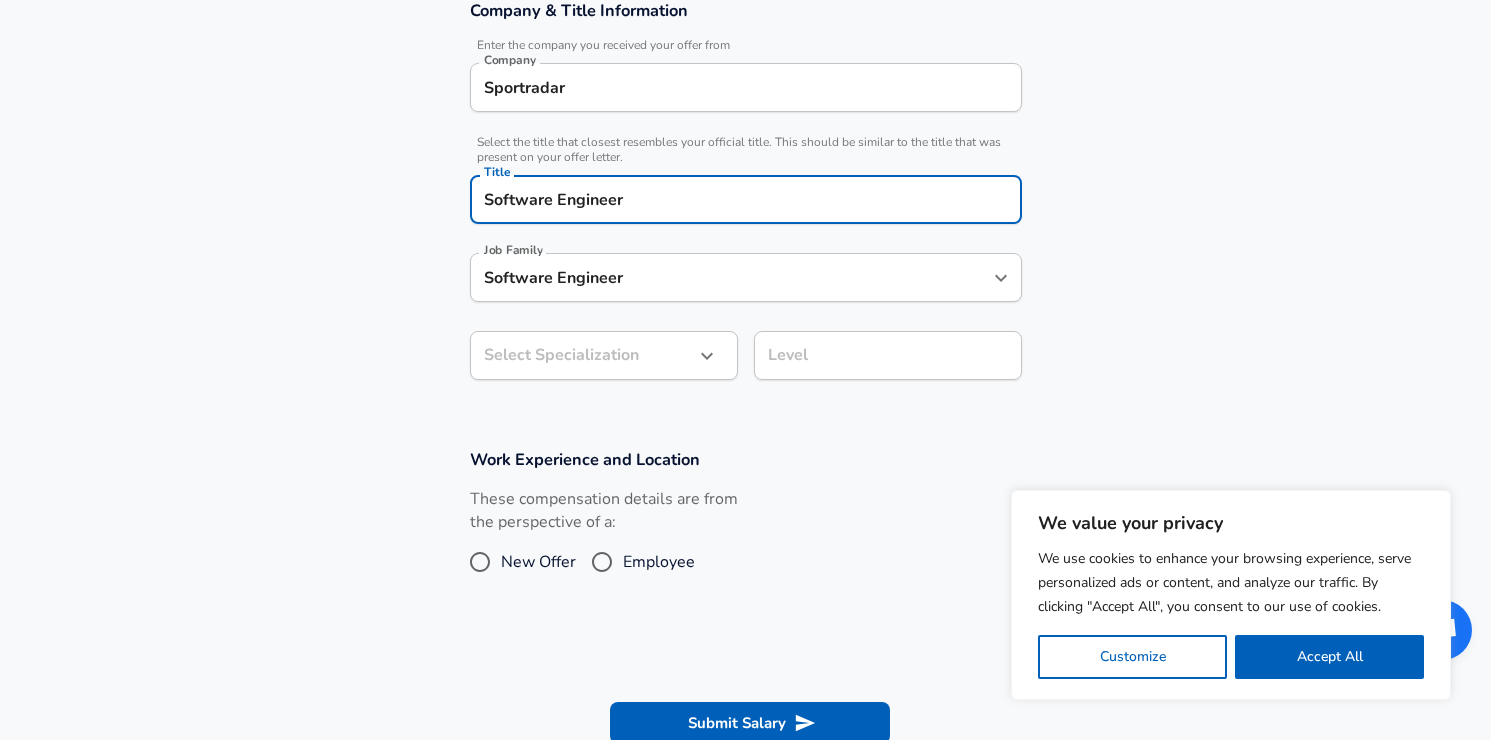 scroll, scrollTop: 397, scrollLeft: 0, axis: vertical 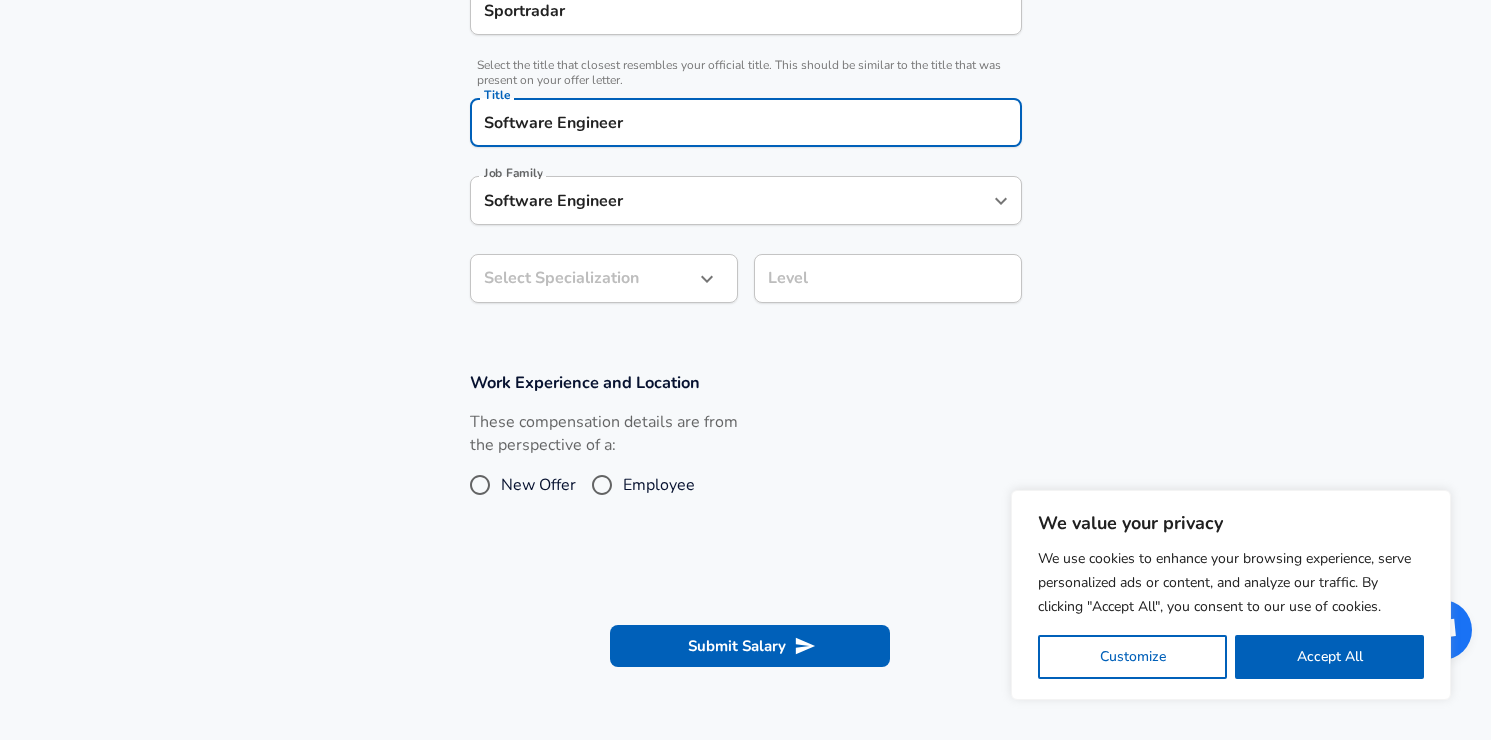 click on "We value your privacy We use cookies to enhance your browsing experience, serve personalized ads or content, and analyze our traffic. By clicking "Accept All", you consent to our use of cookies. Customize    Accept All   Customize Consent Preferences   We use cookies to help you navigate efficiently and perform certain functions. You will find detailed information about all cookies under each consent category below. The cookies that are categorized as "Necessary" are stored on your browser as they are essential for enabling the basic functionalities of the site. ...  Show more Necessary Always Active Necessary cookies are required to enable the basic features of this site, such as providing secure log-in or adjusting your consent preferences. These cookies do not store any personally identifiable data. Cookie _GRECAPTCHA Duration 5 months 27 days Description Google Recaptcha service sets this cookie to identify bots to protect the website against malicious spam attacks. Cookie __stripe_mid Duration 1 year MR" at bounding box center (745, -87) 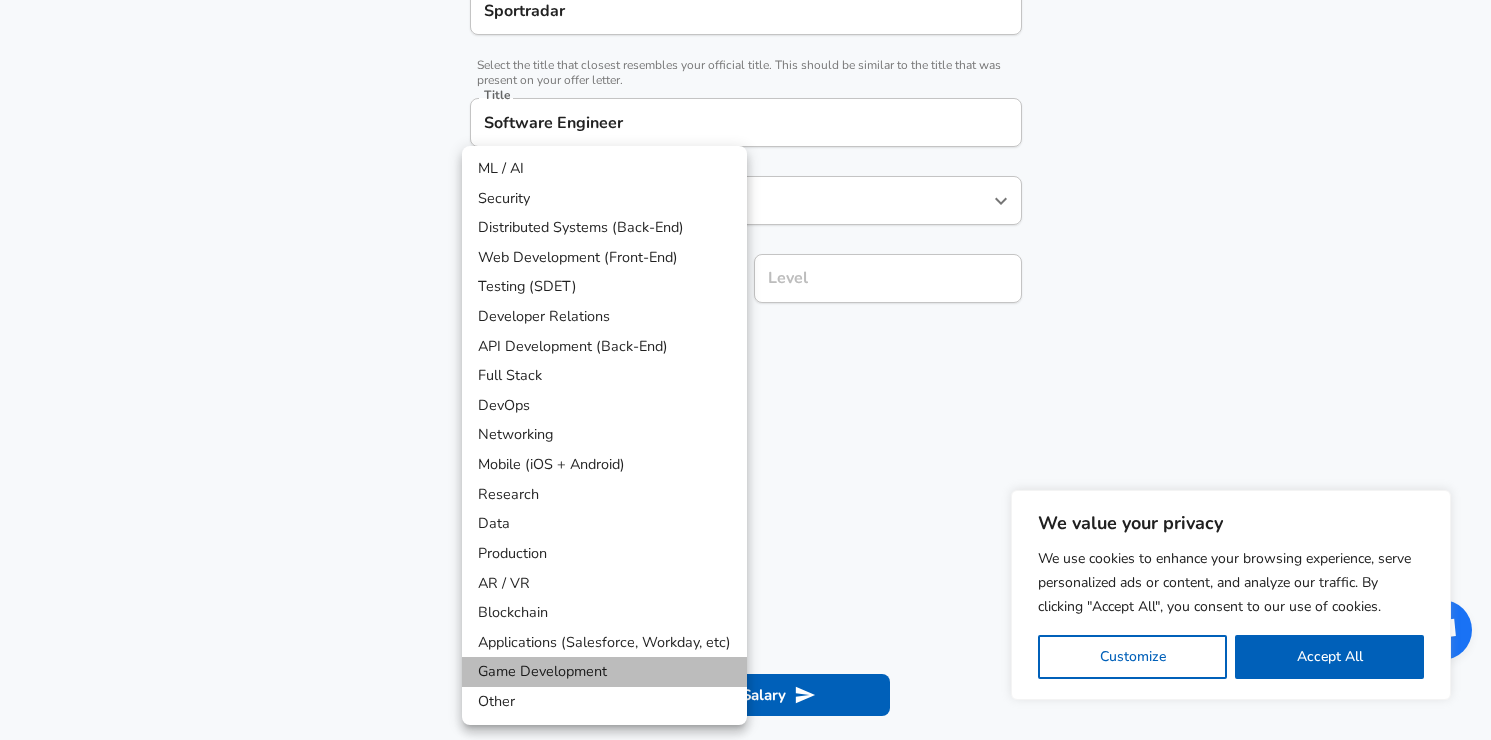 click on "Game Development" at bounding box center [604, 672] 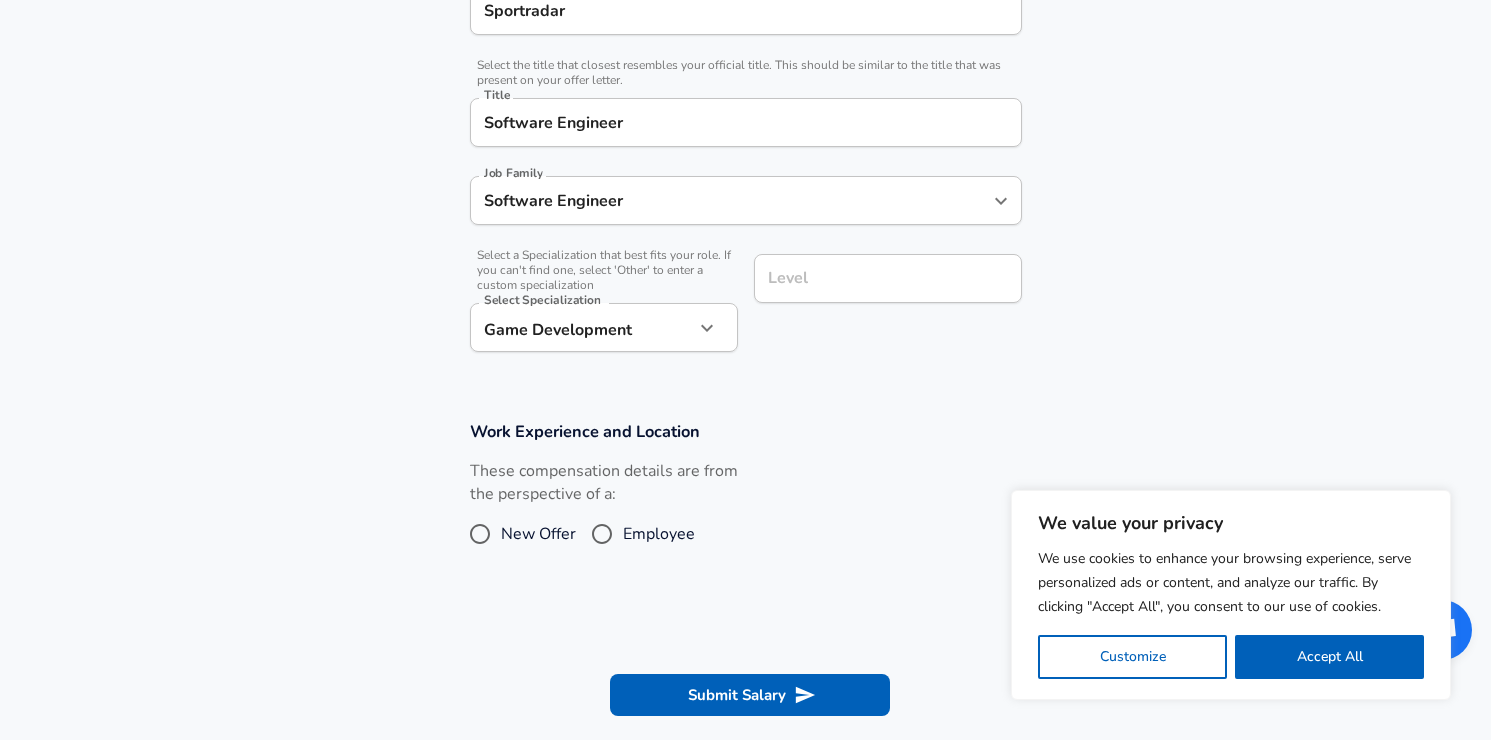 click on "Company & Title Information   Enter the company you received your offer from Company Sportradar Company   Select the title that closest resembles your official title. This should be similar to the title that was present on your offer letter. Title Software Engineer Title Job Family Software Engineer Job Family   Select a Specialization that best fits your role. If you can't find one, select 'Other' to enter a custom specialization Select Specialization Game Development Game Development Select Specialization Level Level" at bounding box center [745, 148] 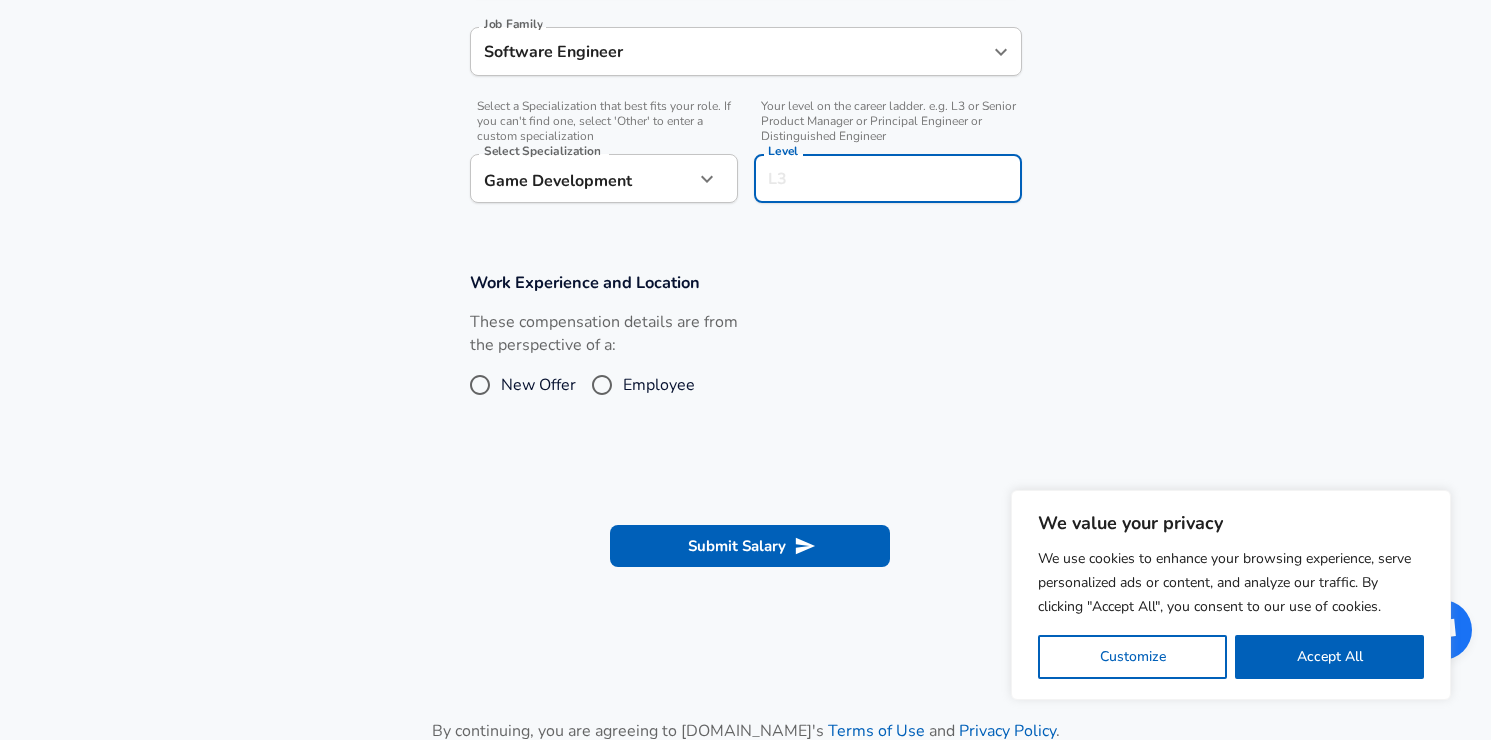 scroll, scrollTop: 604, scrollLeft: 0, axis: vertical 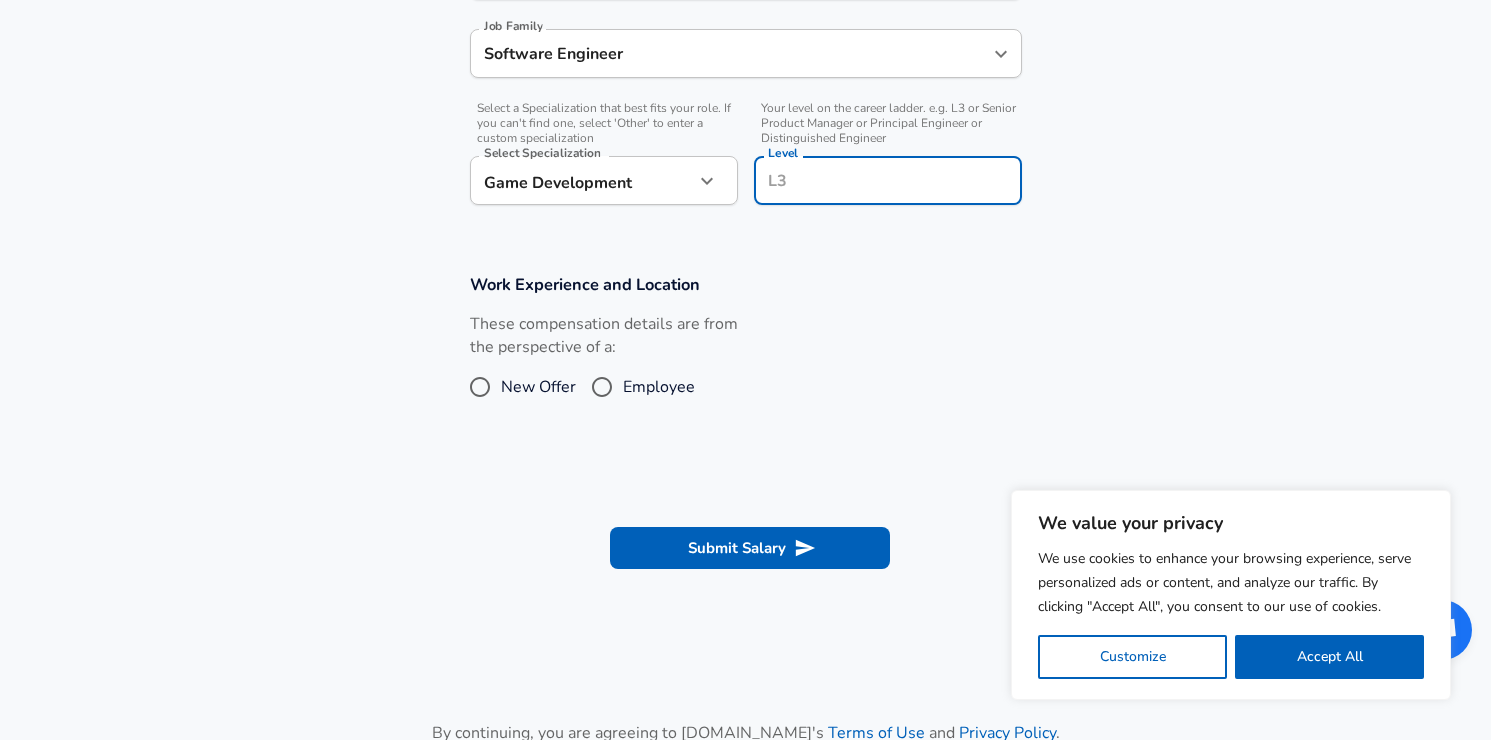 click on "These compensation details are from the perspective of a: New Offer Employee" at bounding box center [604, 366] 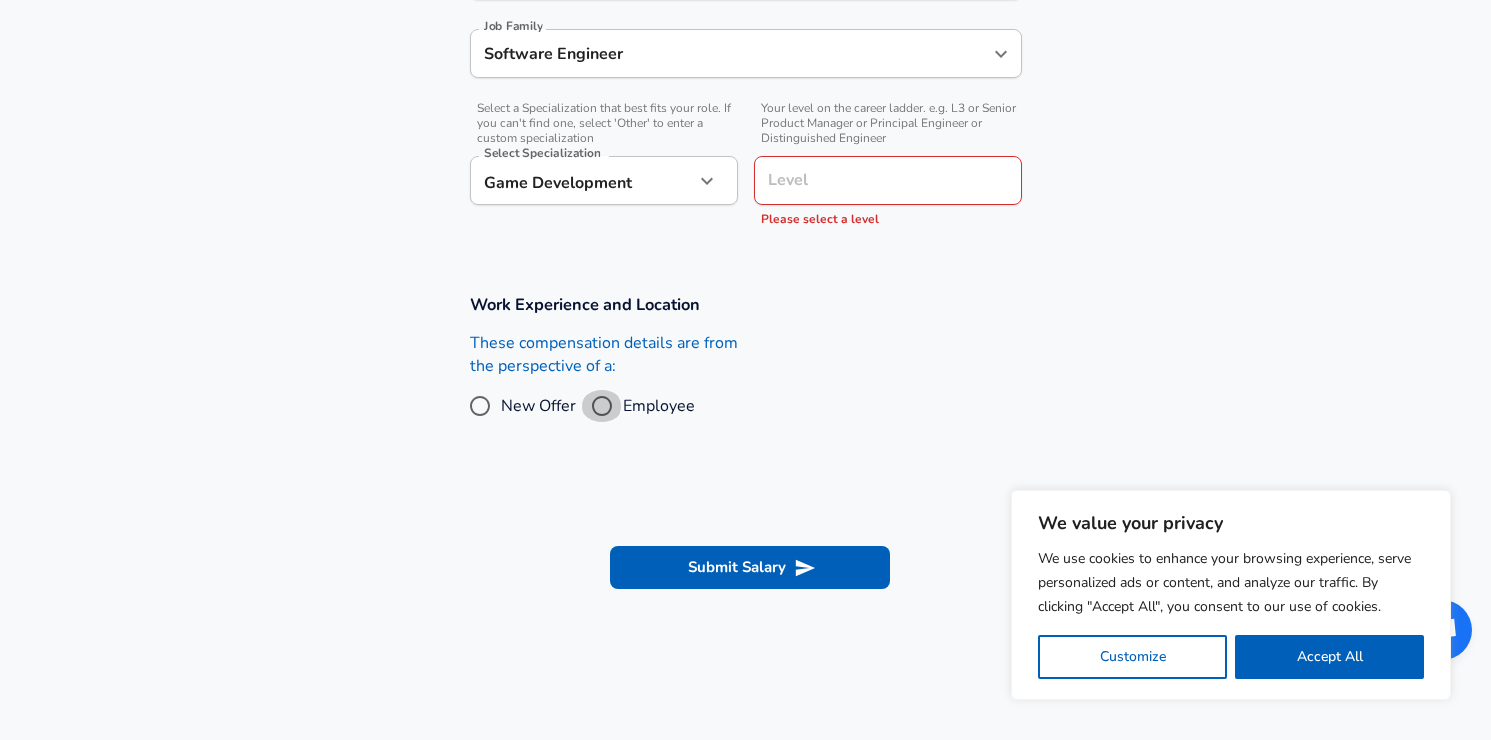 click on "Employee" at bounding box center [602, 406] 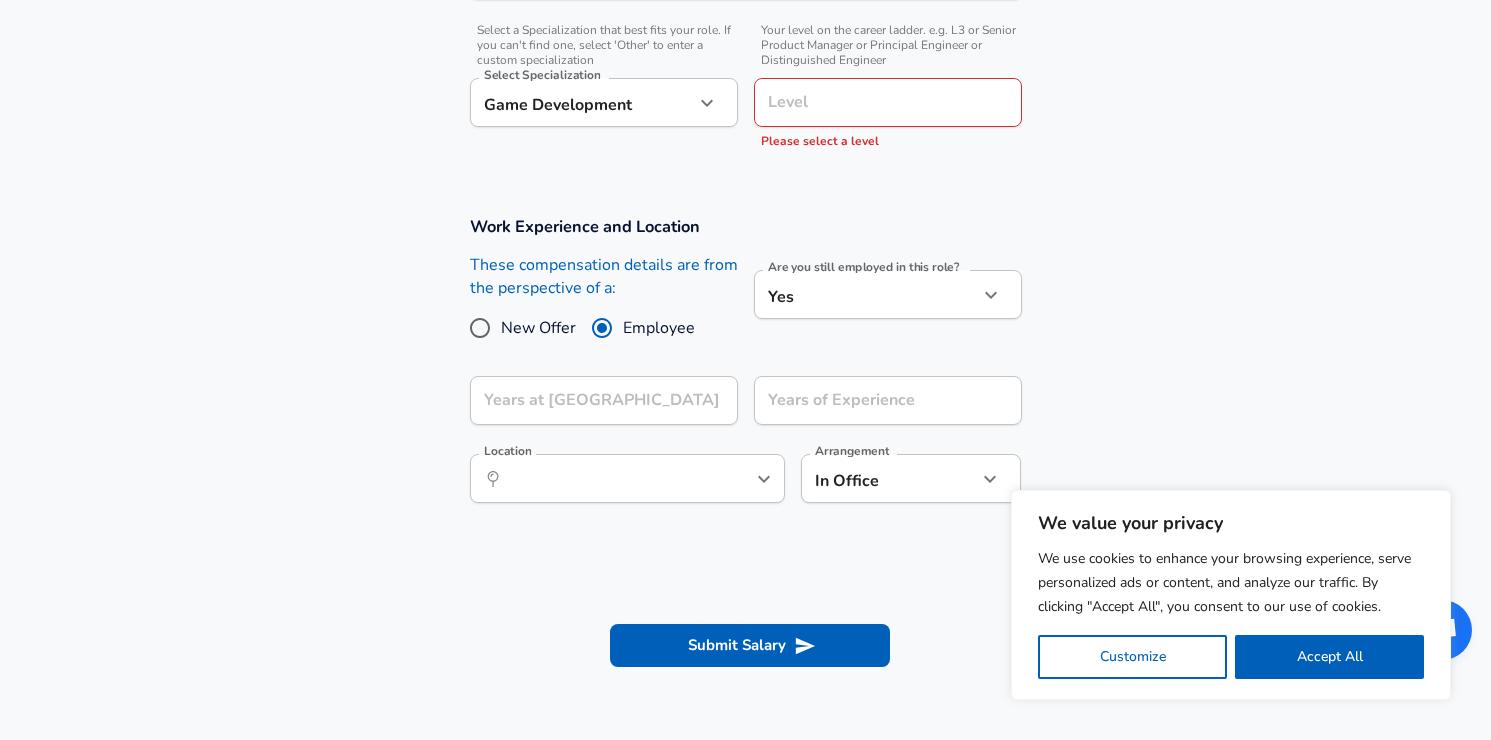 scroll, scrollTop: 707, scrollLeft: 0, axis: vertical 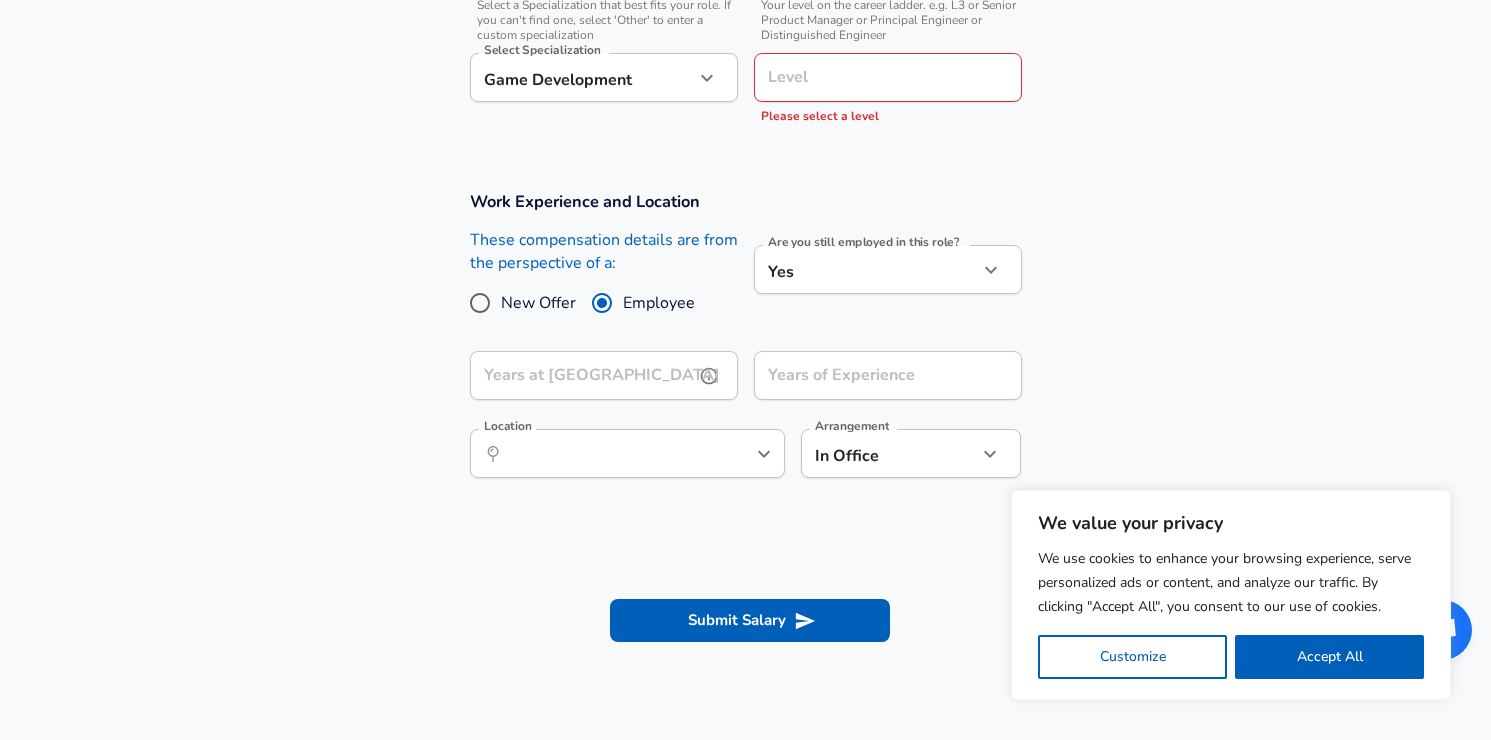 click on "Years at [GEOGRAPHIC_DATA]" at bounding box center [582, 375] 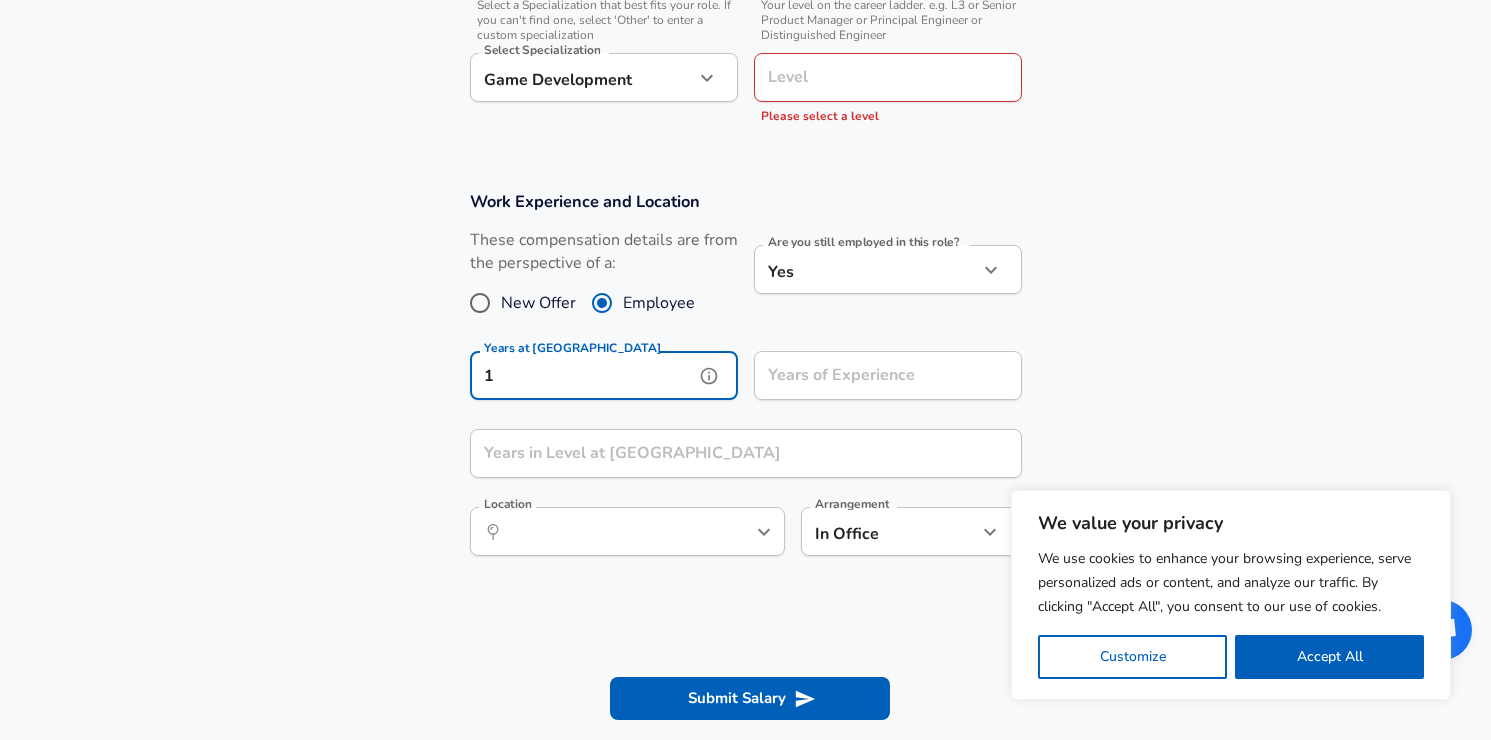 type on "1" 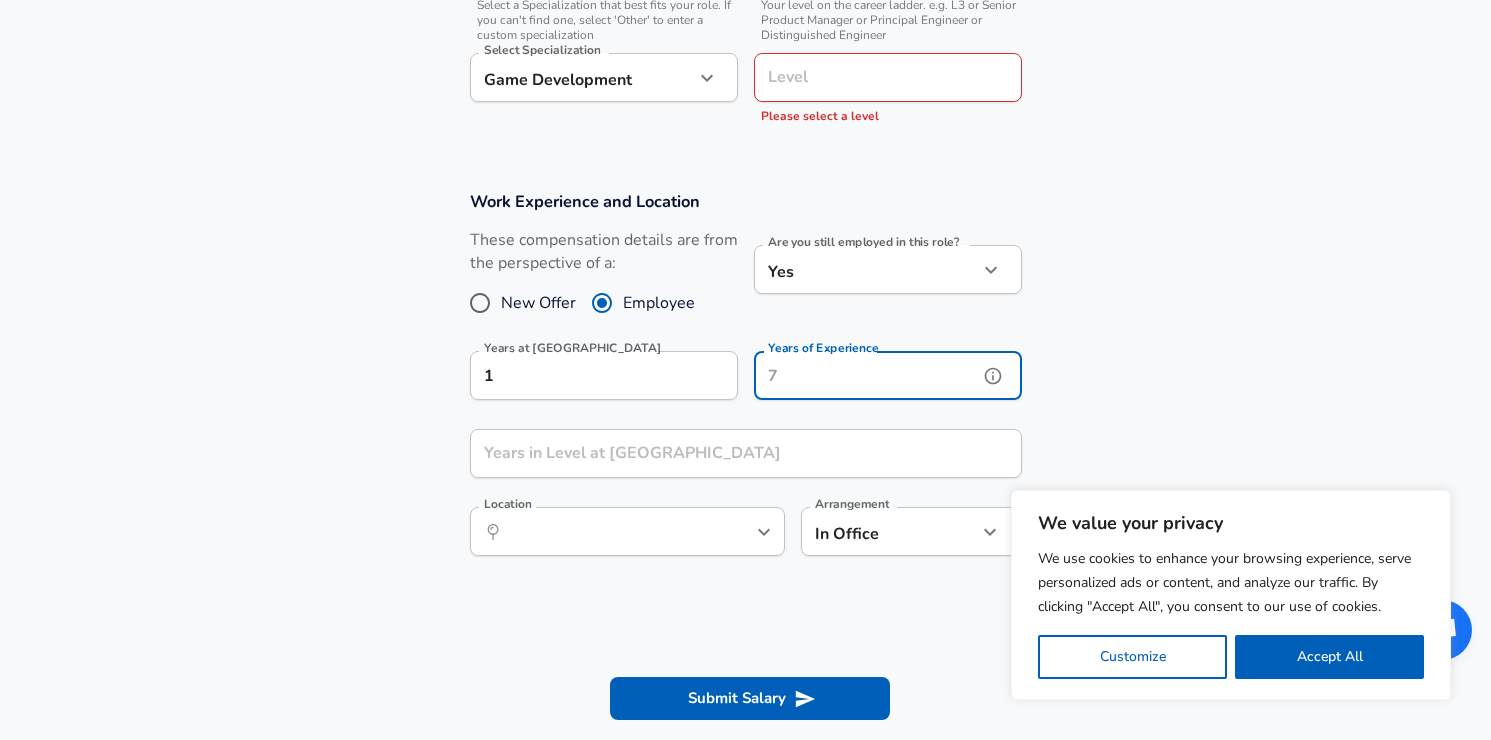 click on "Years of Experience" at bounding box center (866, 375) 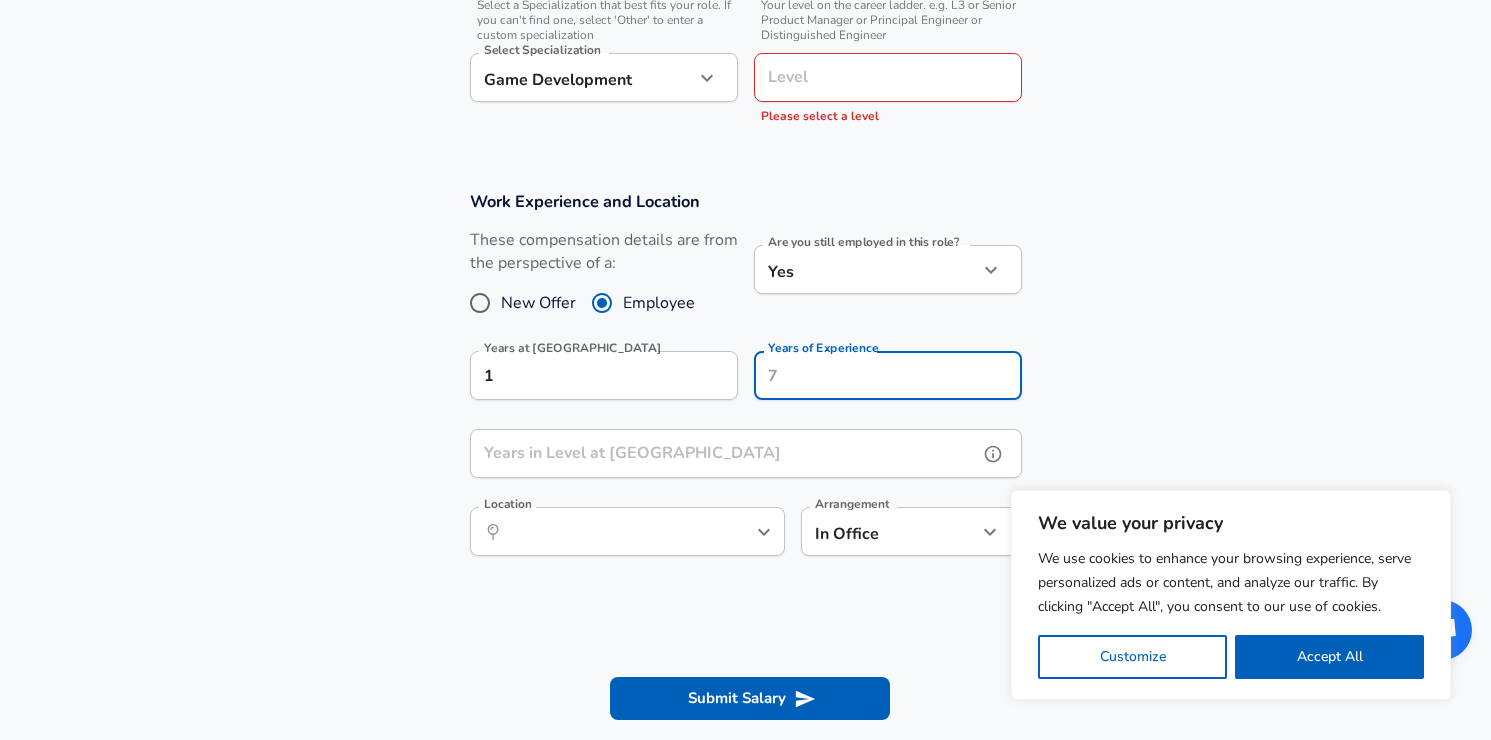 click on "Years in Level at [GEOGRAPHIC_DATA]" at bounding box center (724, 453) 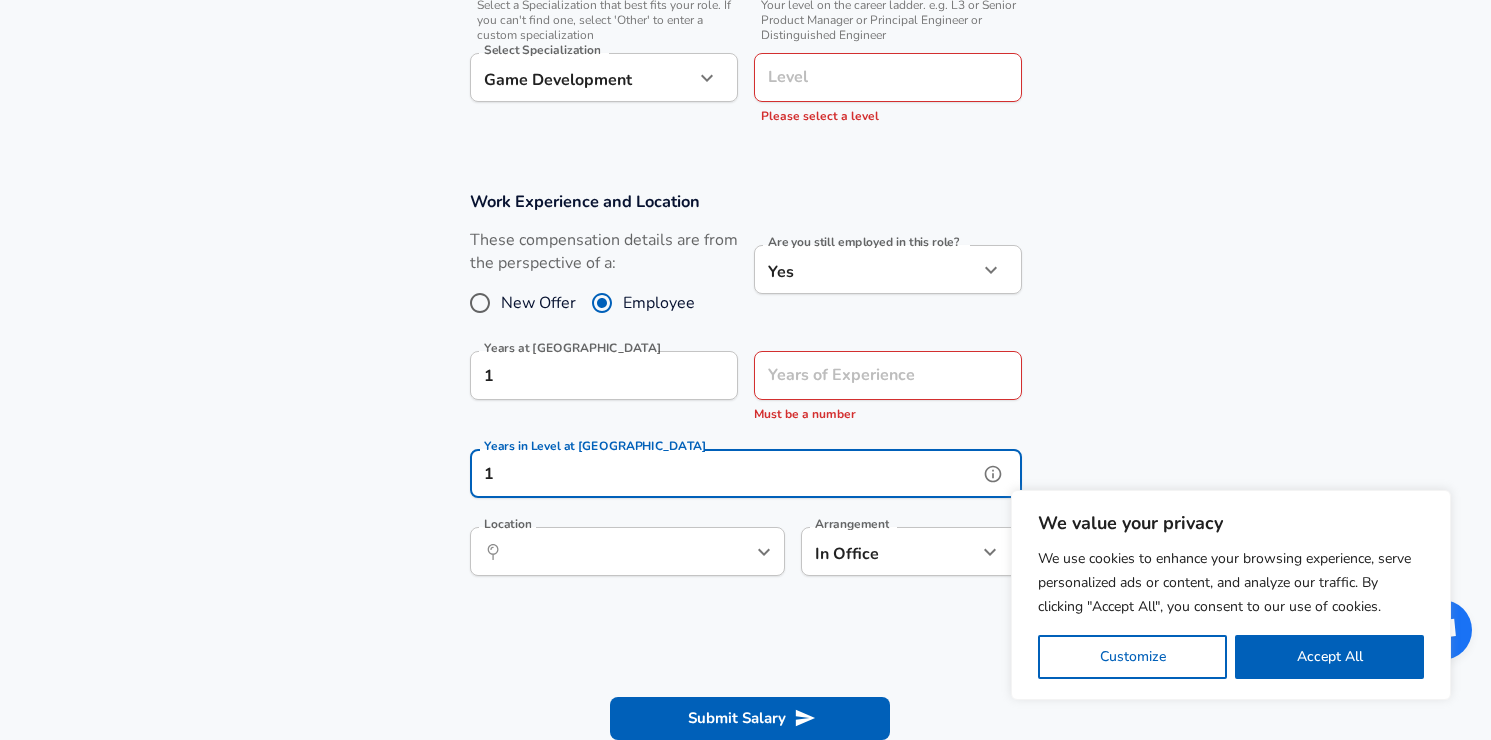 type on "1" 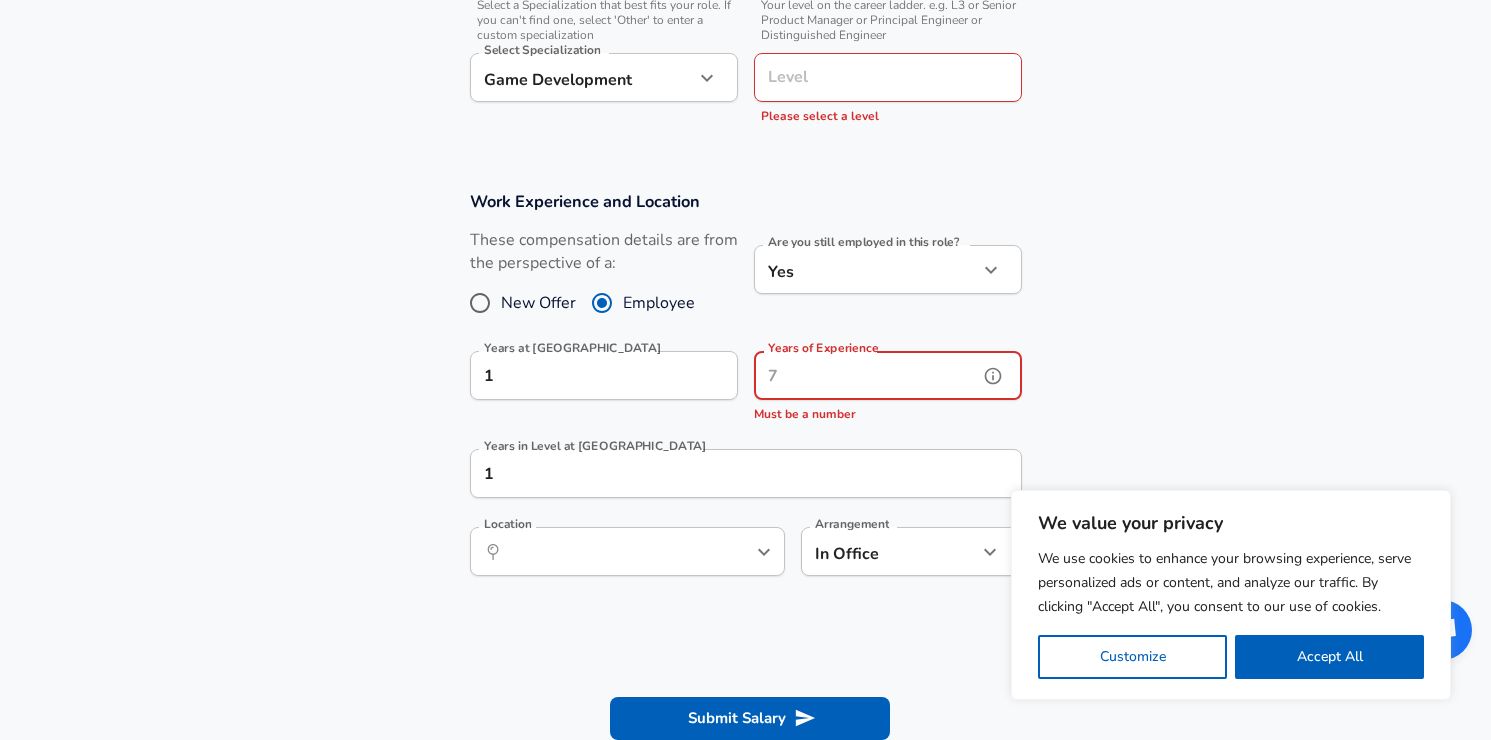 click on "Years of Experience" at bounding box center (866, 375) 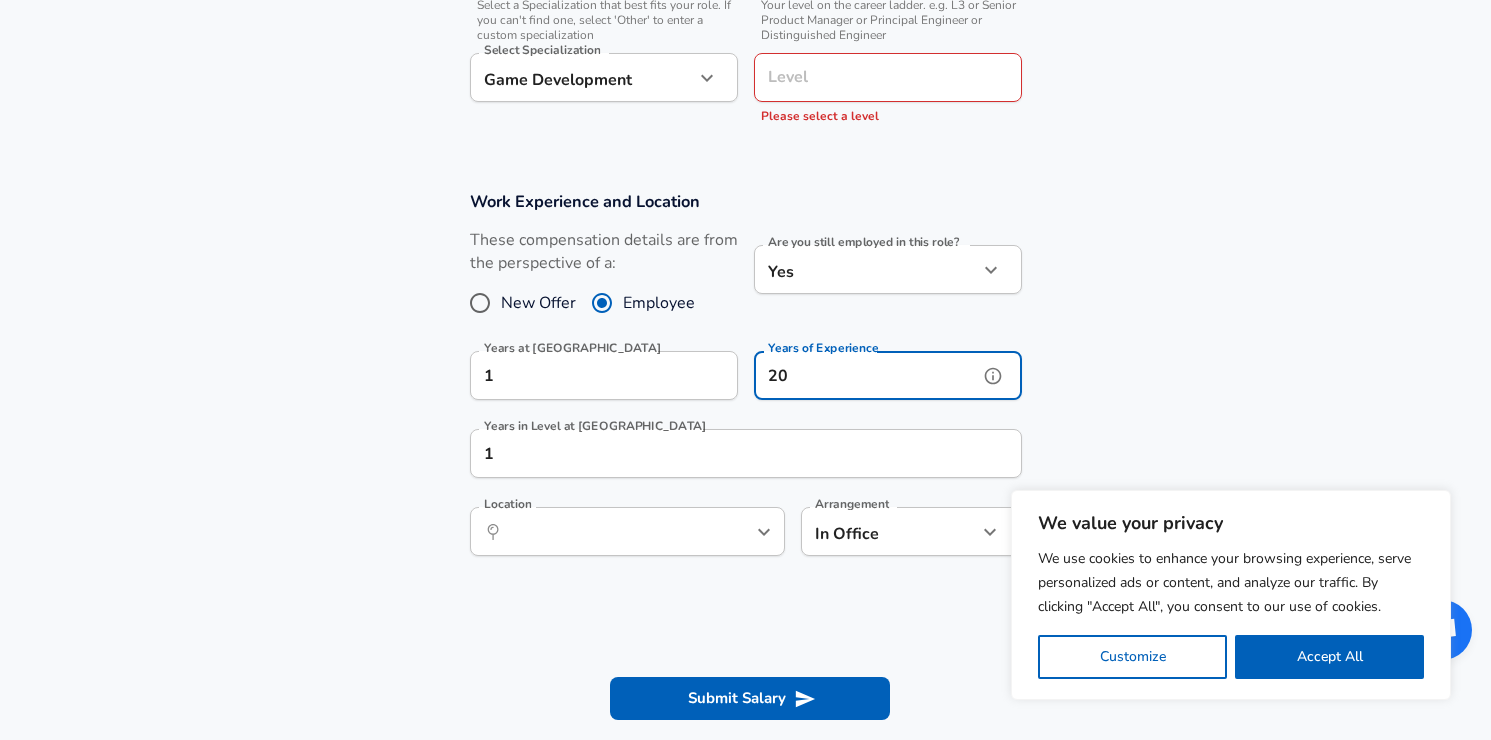 type on "20" 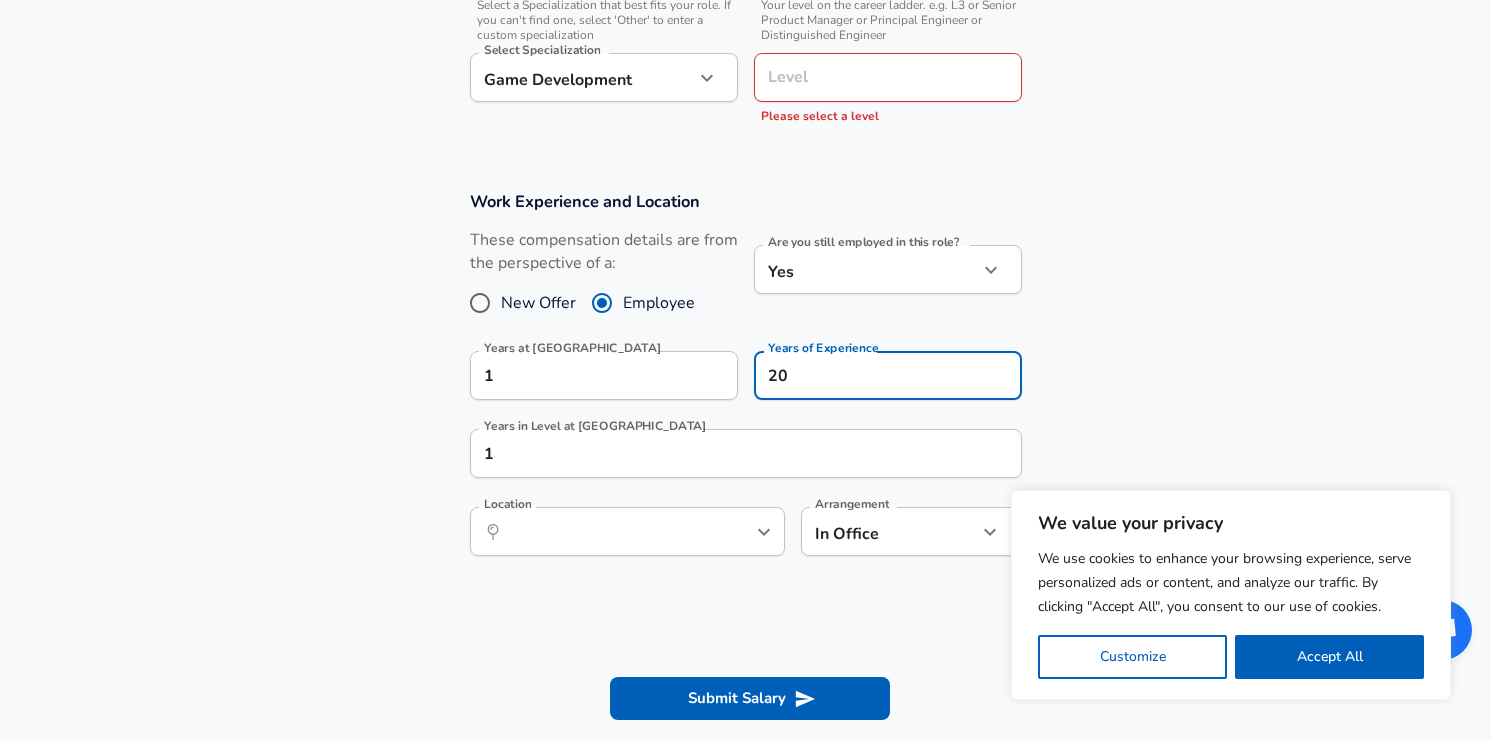 click on "Work Experience and Location These compensation details are from the perspective of a: New Offer Employee Are you still employed in this role? Yes yes Are you still employed in this role? Years at Sportradar 1 Years at Sportradar Years of Experience 20 Years of Experience Years in Level at Sportradar 1 Years in Level at Sportradar Location ​ Location Arrangement In Office office Arrangement" at bounding box center [745, 384] 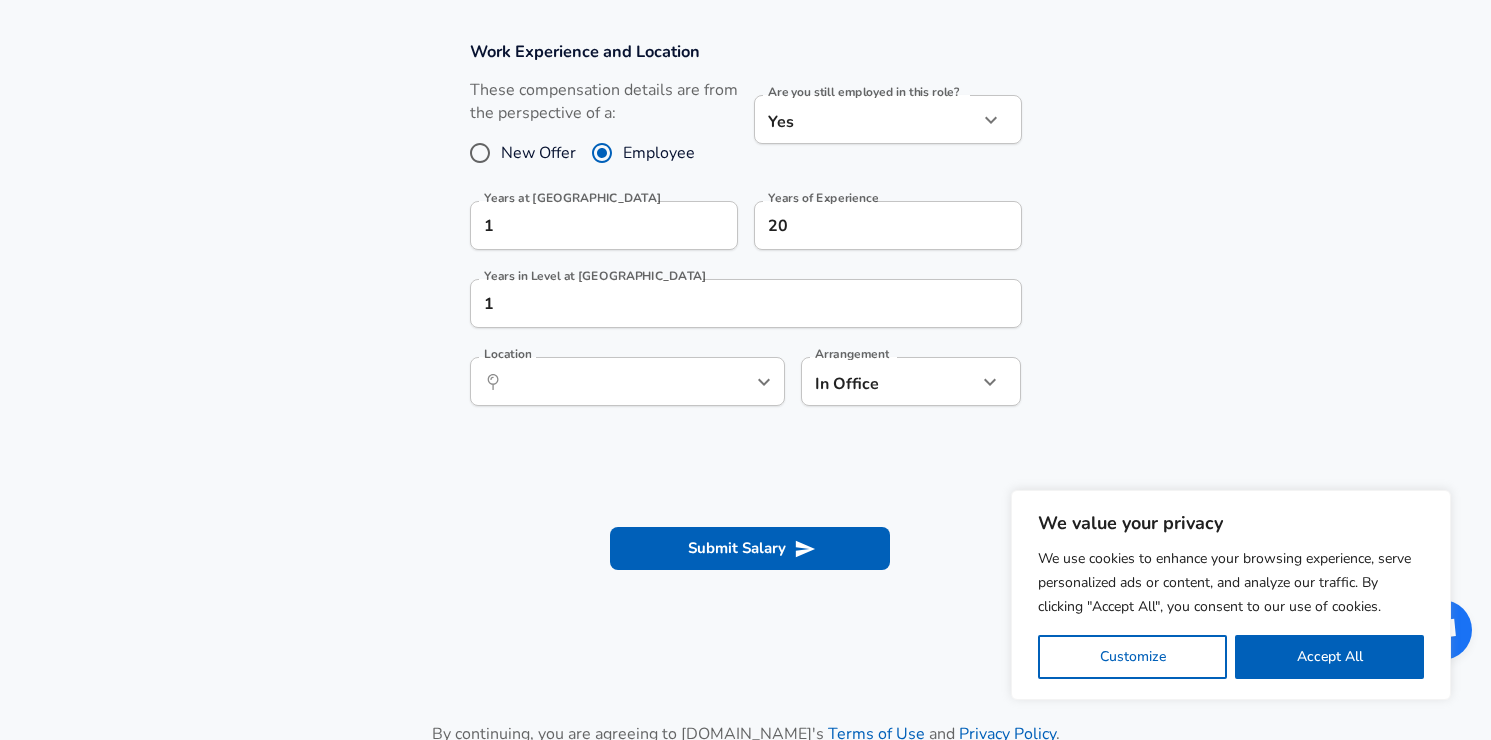 scroll, scrollTop: 894, scrollLeft: 0, axis: vertical 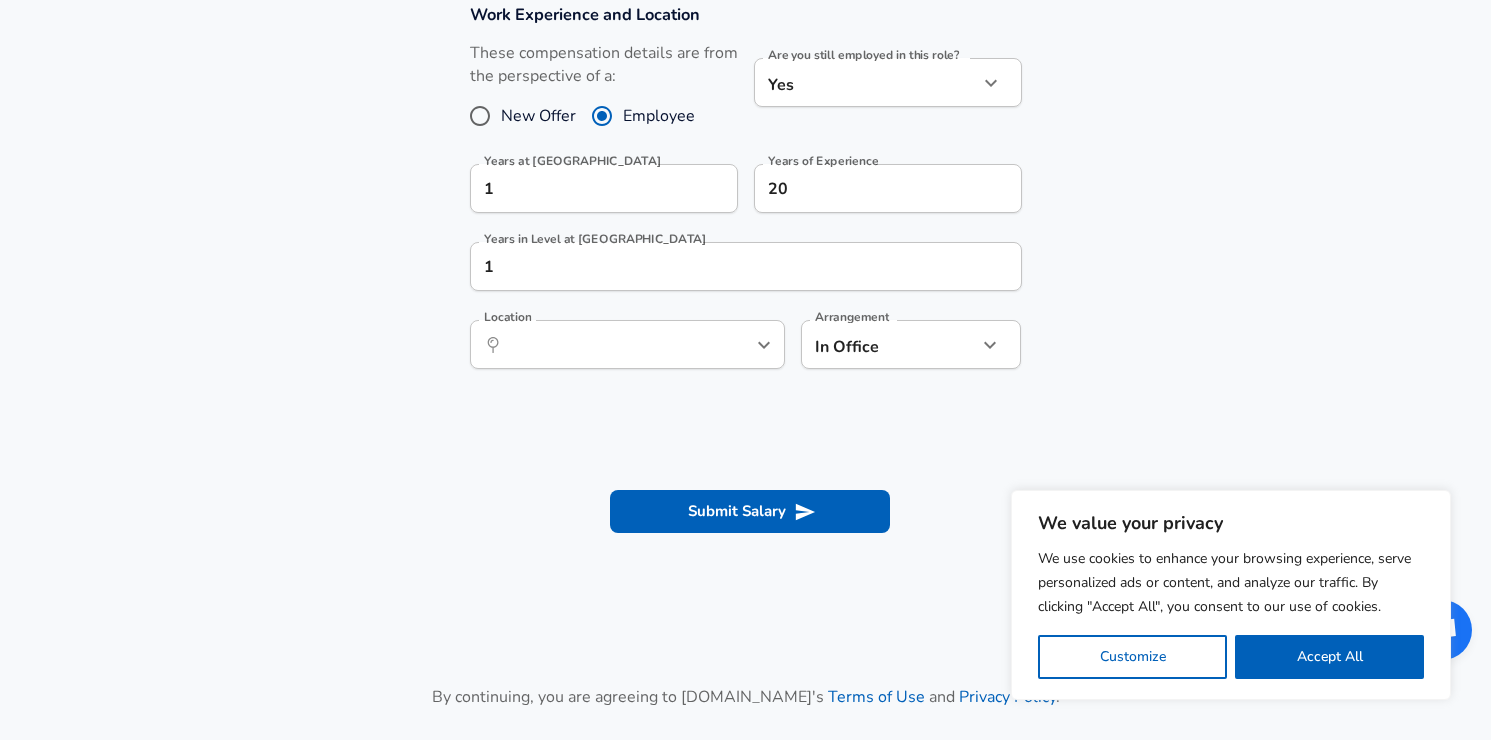 click on "We value your privacy We use cookies to enhance your browsing experience, serve personalized ads or content, and analyze our traffic. By clicking "Accept All", you consent to our use of cookies. Customize    Accept All   Customize Consent Preferences   We use cookies to help you navigate efficiently and perform certain functions. You will find detailed information about all cookies under each consent category below. The cookies that are categorized as "Necessary" are stored on your browser as they are essential for enabling the basic functionalities of the site. ...  Show more Necessary Always Active Necessary cookies are required to enable the basic features of this site, such as providing secure log-in or adjusting your consent preferences. These cookies do not store any personally identifiable data. Cookie _GRECAPTCHA Duration 5 months 27 days Description Google Recaptcha service sets this cookie to identify bots to protect the website against malicious spam attacks. Cookie __stripe_mid Duration 1 year MR" at bounding box center [745, -524] 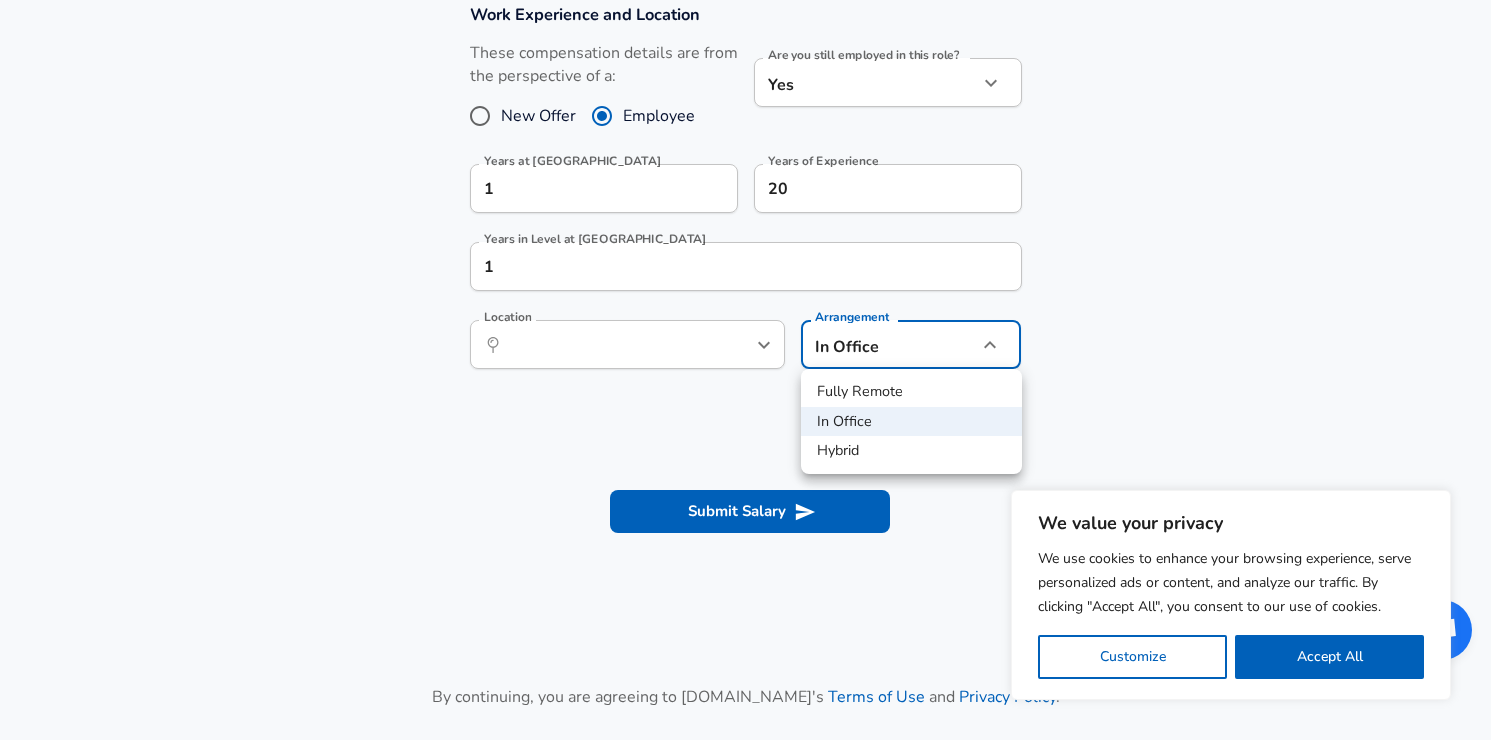 click on "Hybrid" at bounding box center (911, 451) 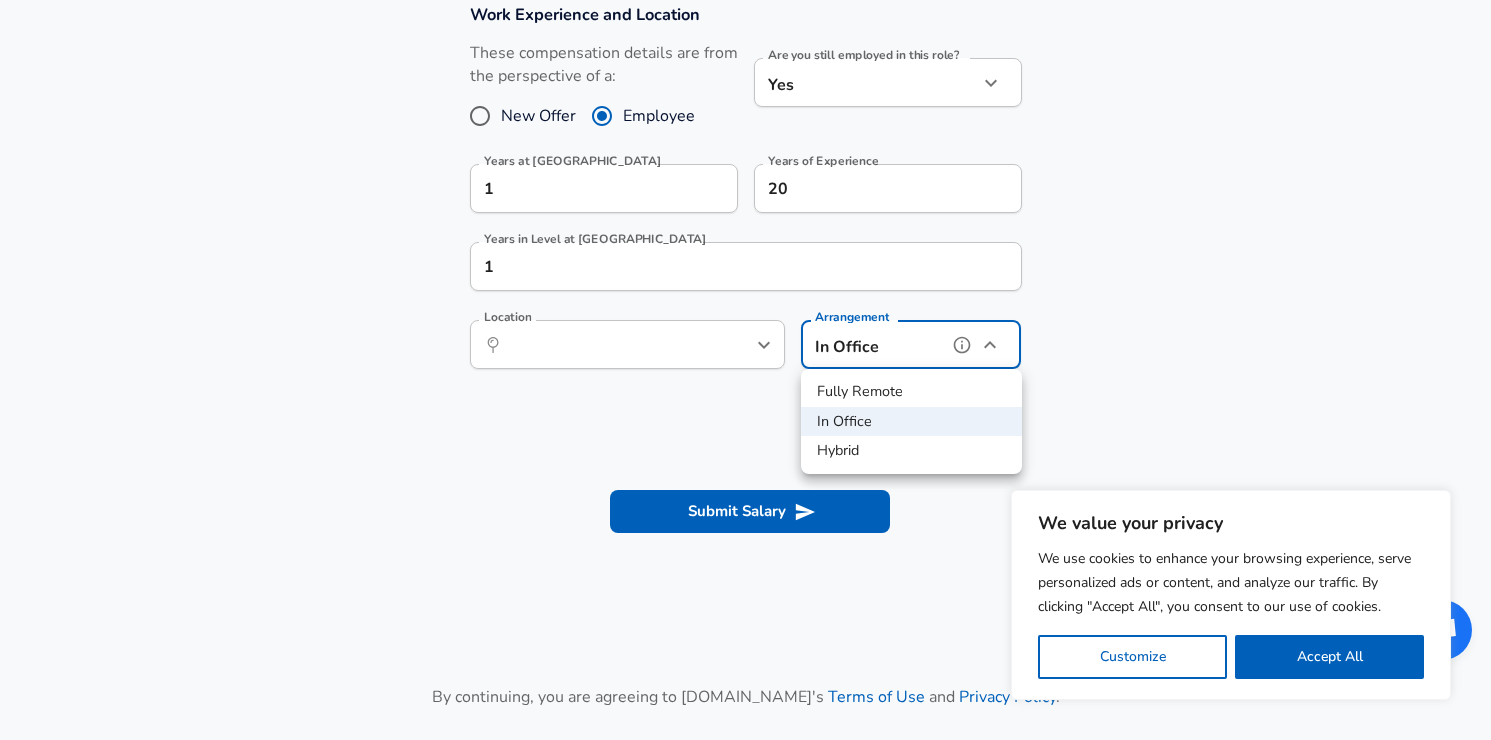 type on "hybrid" 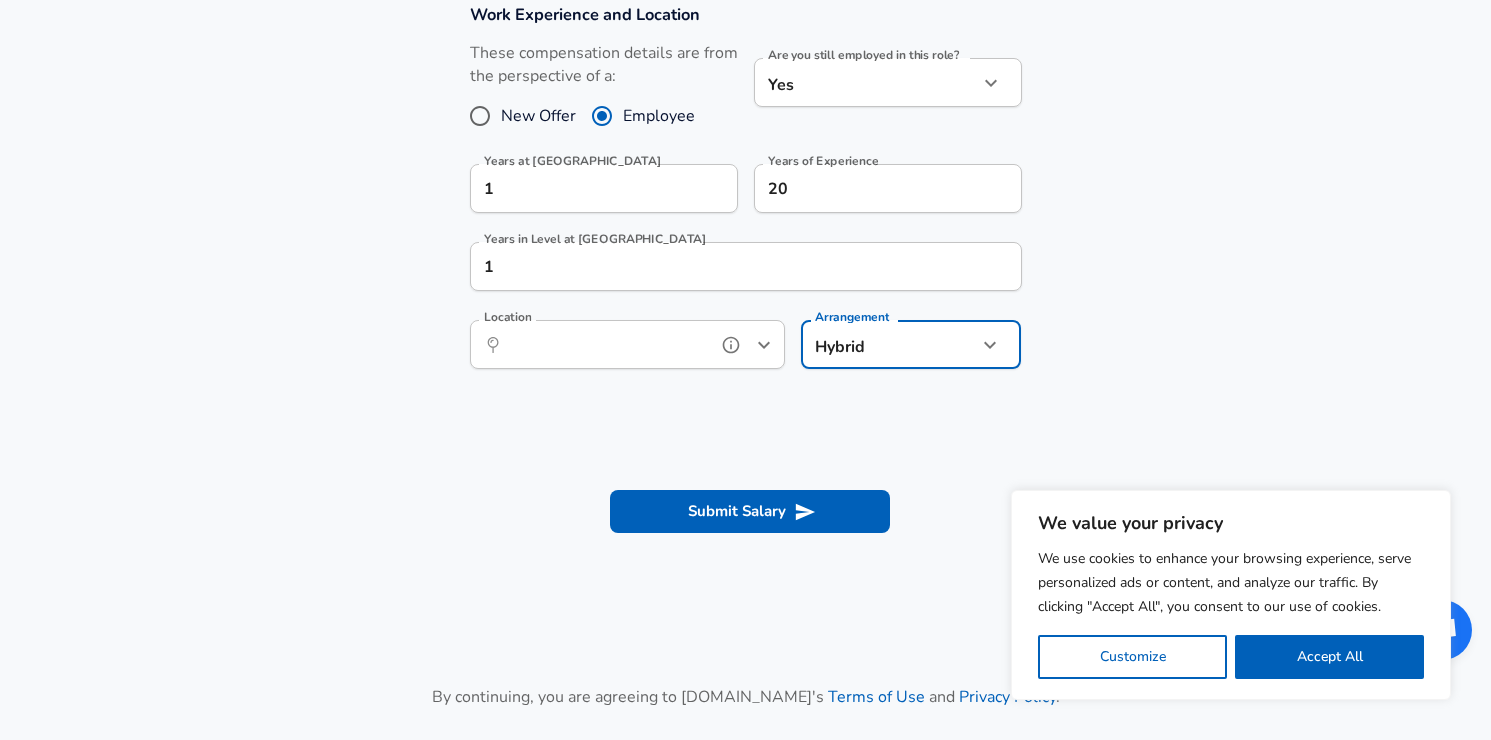 click on "Location" at bounding box center (605, 344) 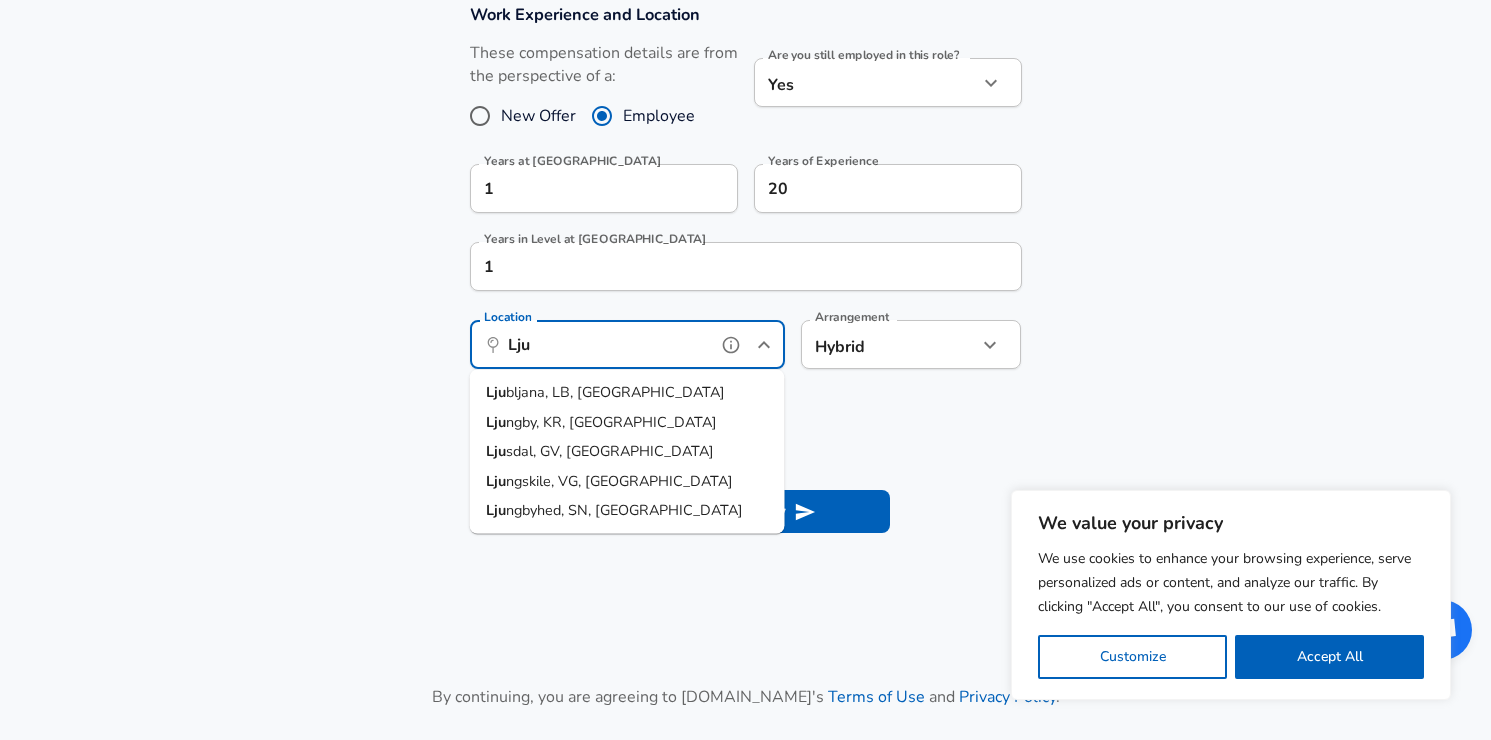 click on "bljana, LB, [GEOGRAPHIC_DATA]" at bounding box center (615, 392) 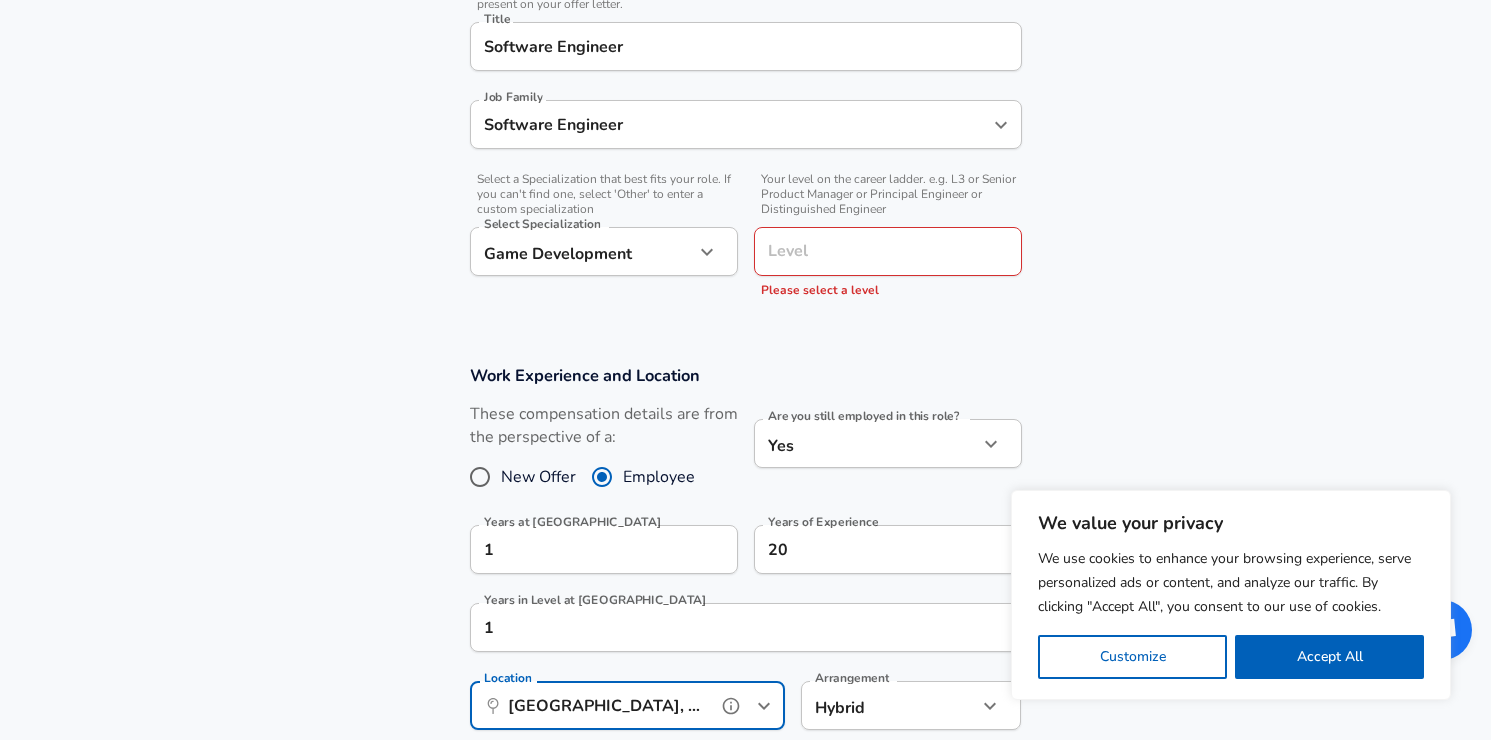 scroll, scrollTop: 437, scrollLeft: 0, axis: vertical 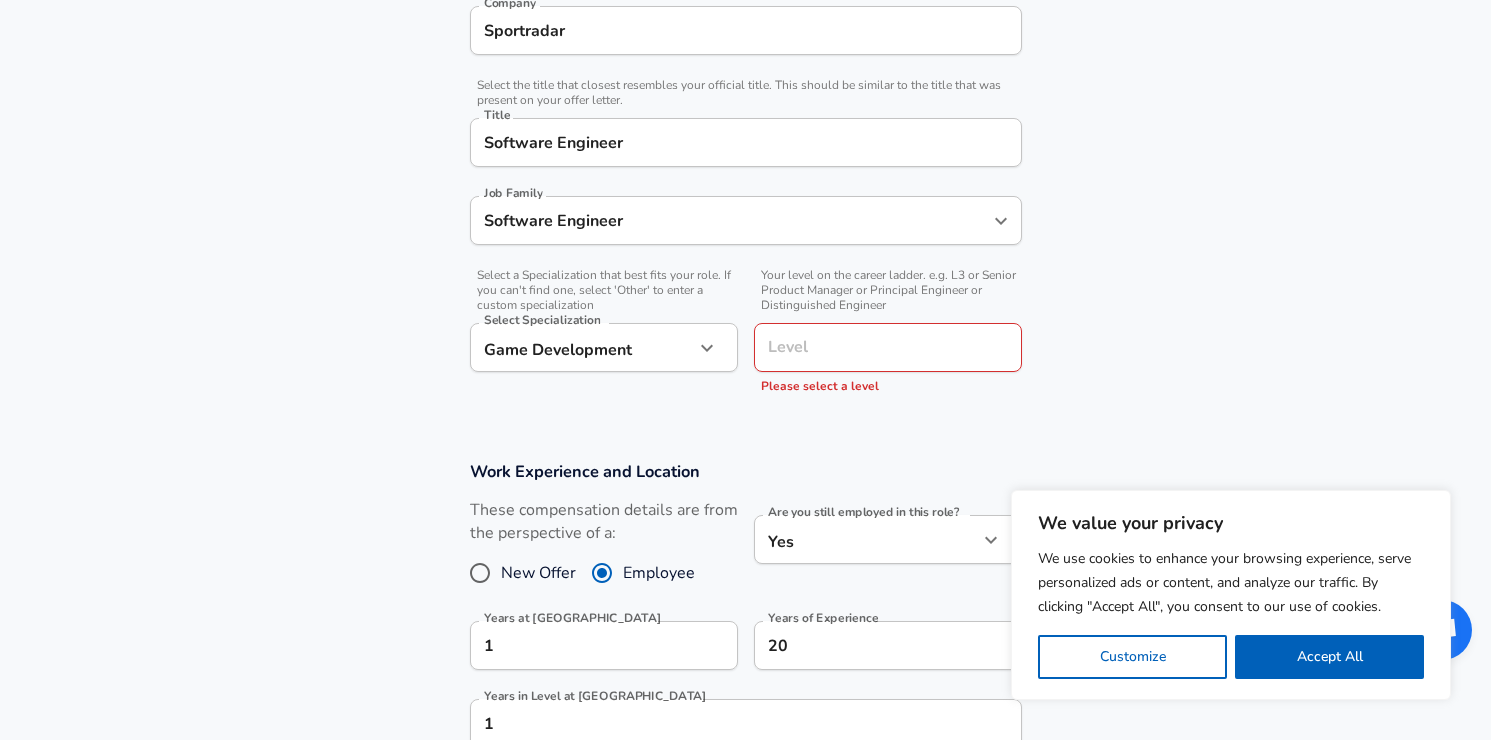 type on "[GEOGRAPHIC_DATA], LB, [GEOGRAPHIC_DATA]" 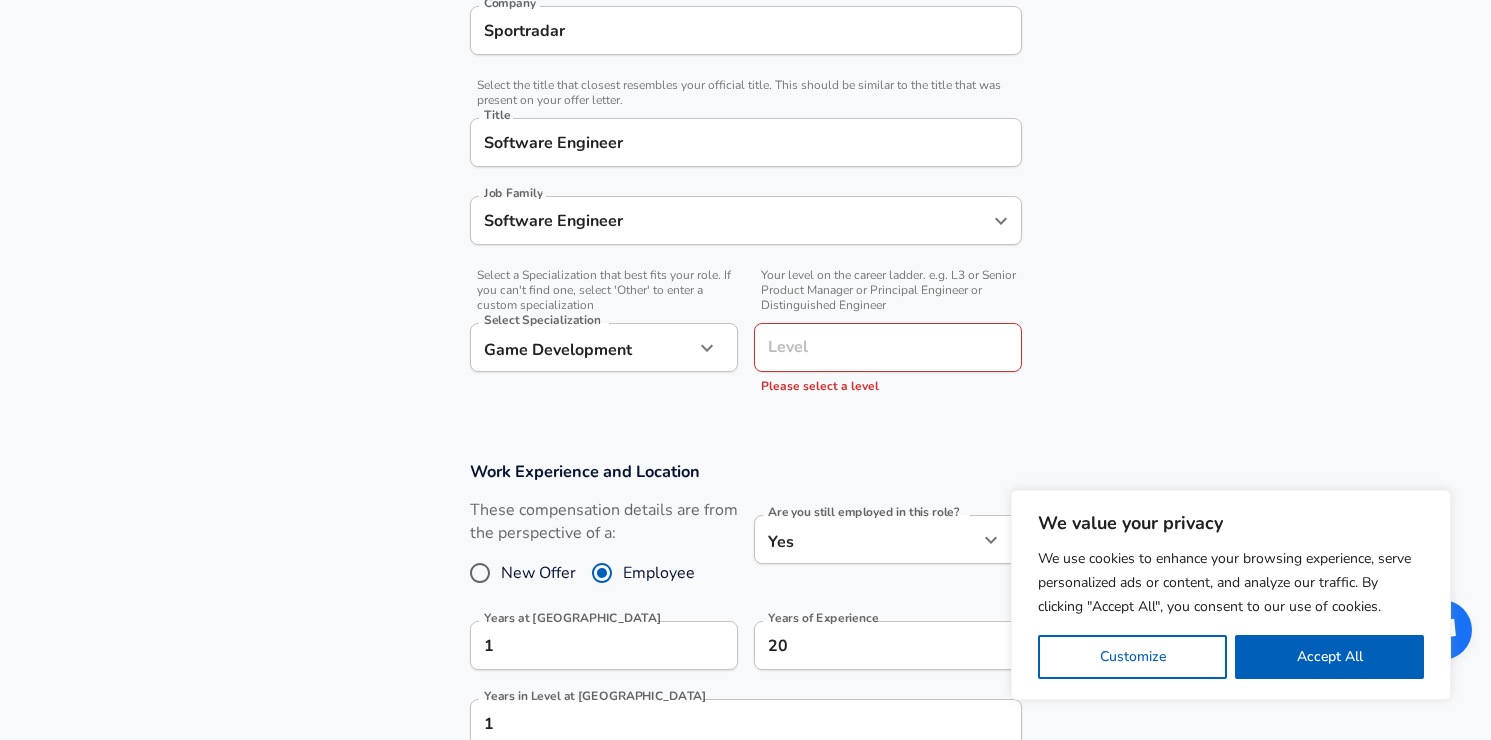 click on "Level" at bounding box center (888, 347) 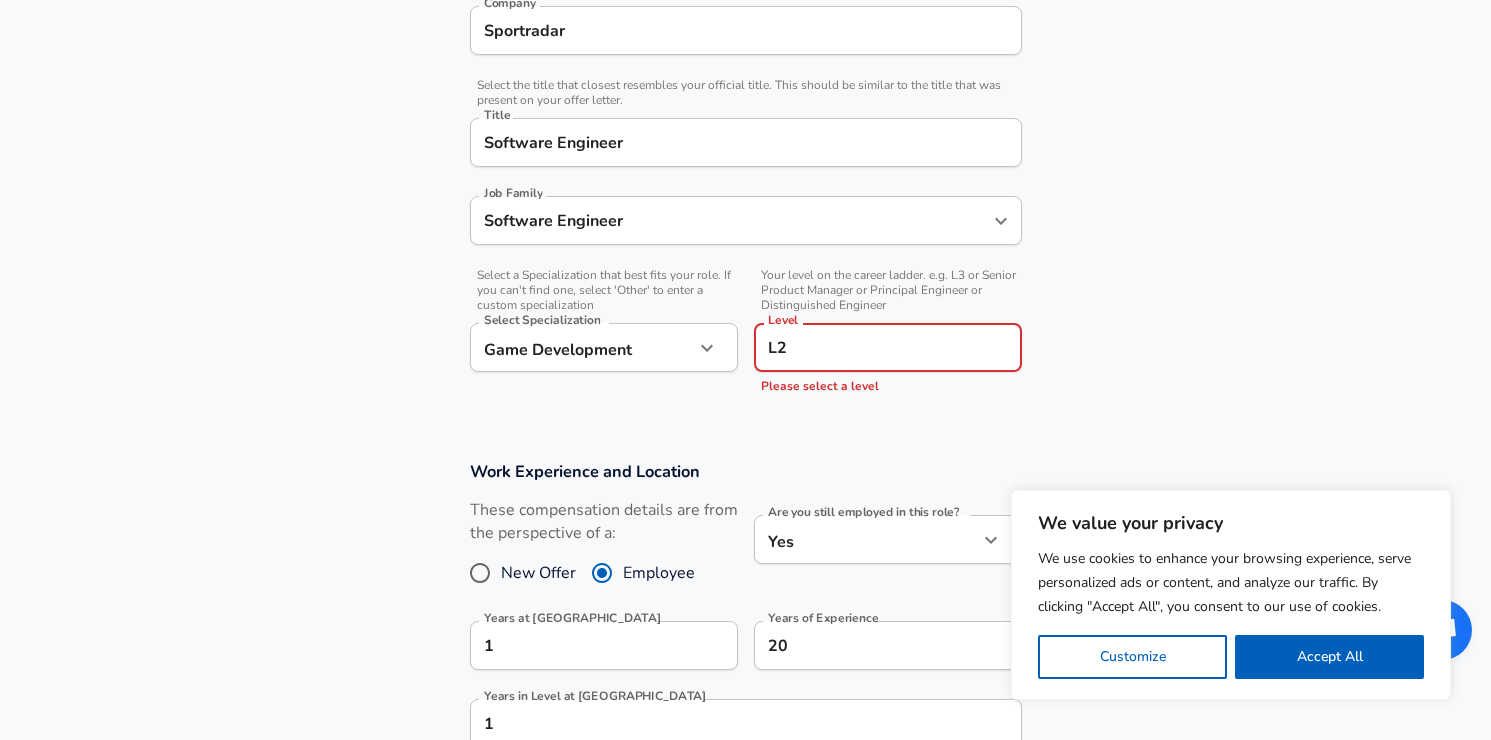 type on "L2" 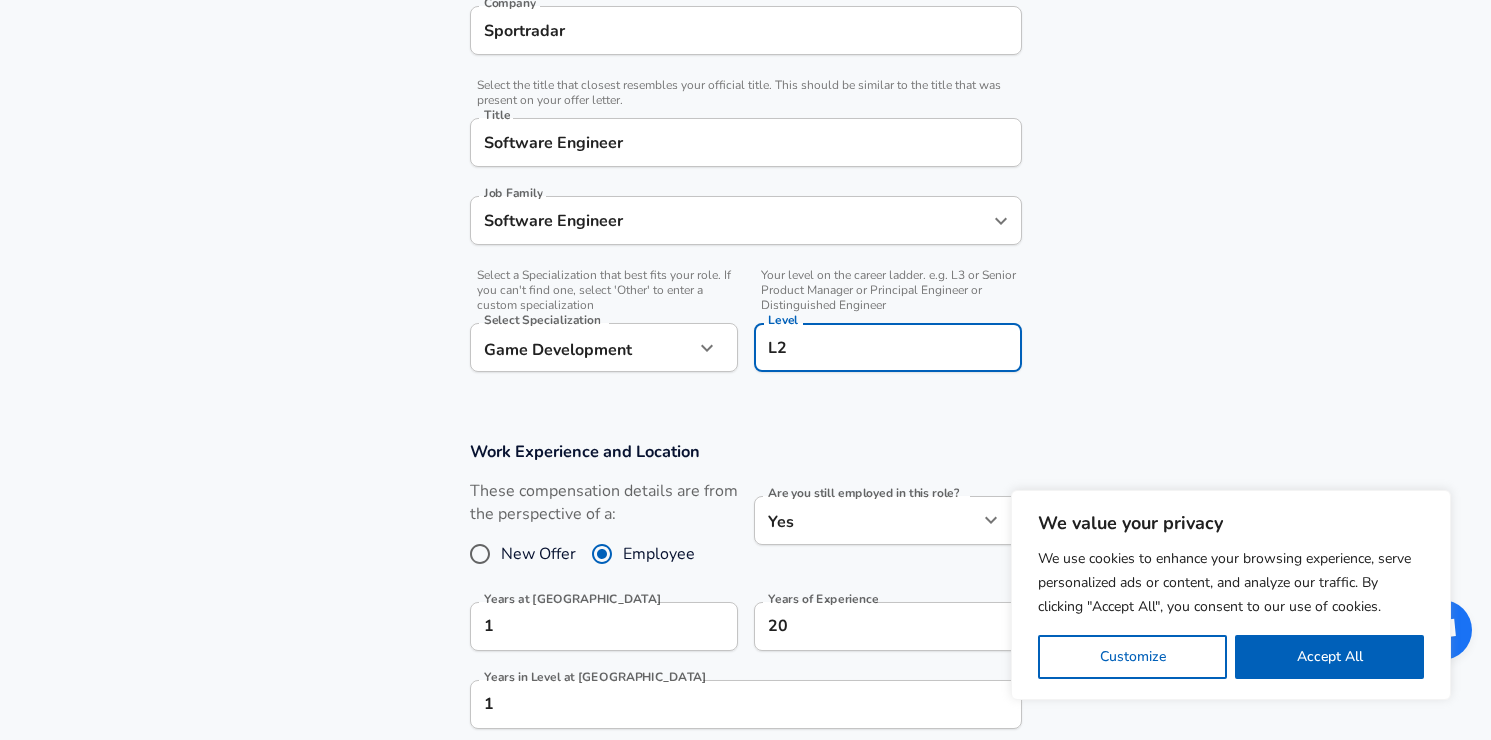 drag, startPoint x: 827, startPoint y: 341, endPoint x: 717, endPoint y: 346, distance: 110.11358 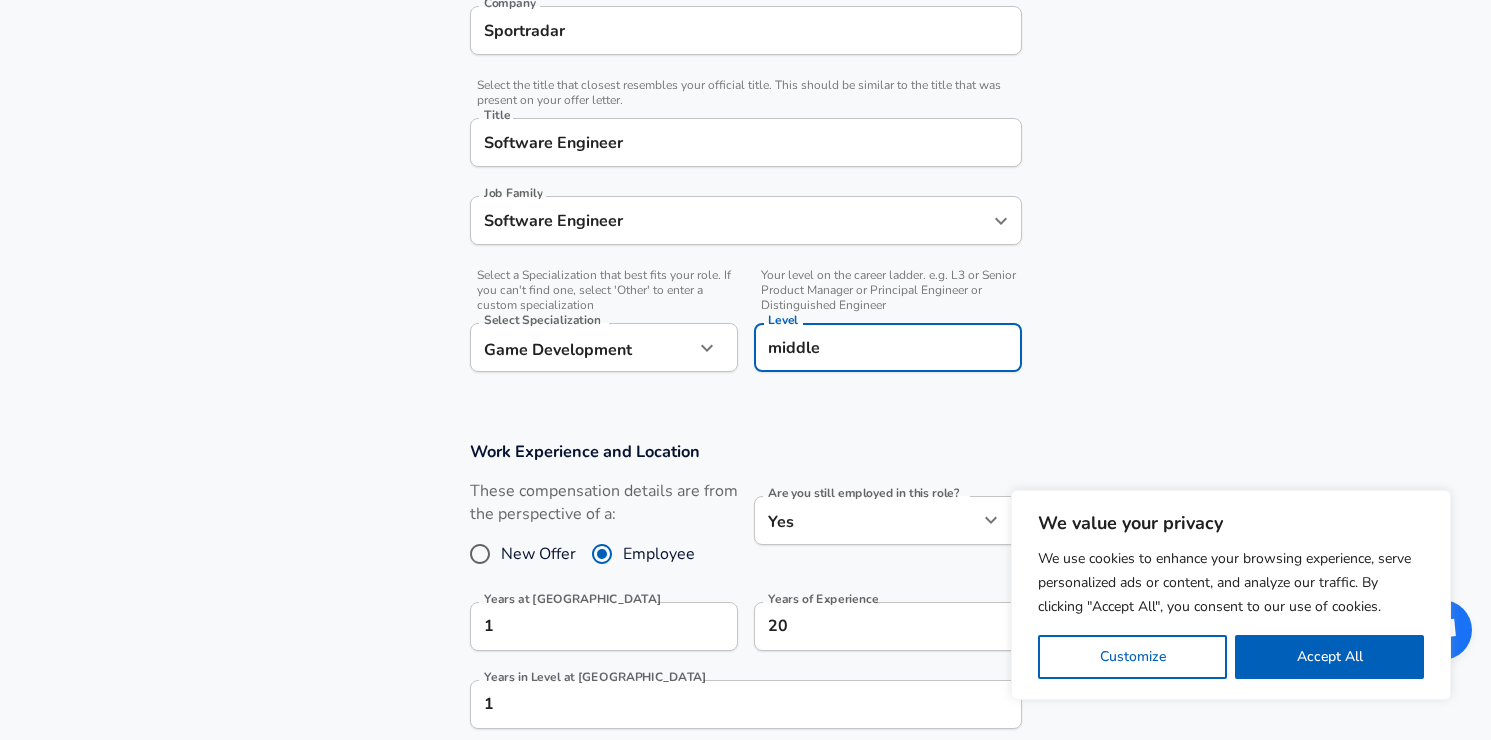 type on "middle" 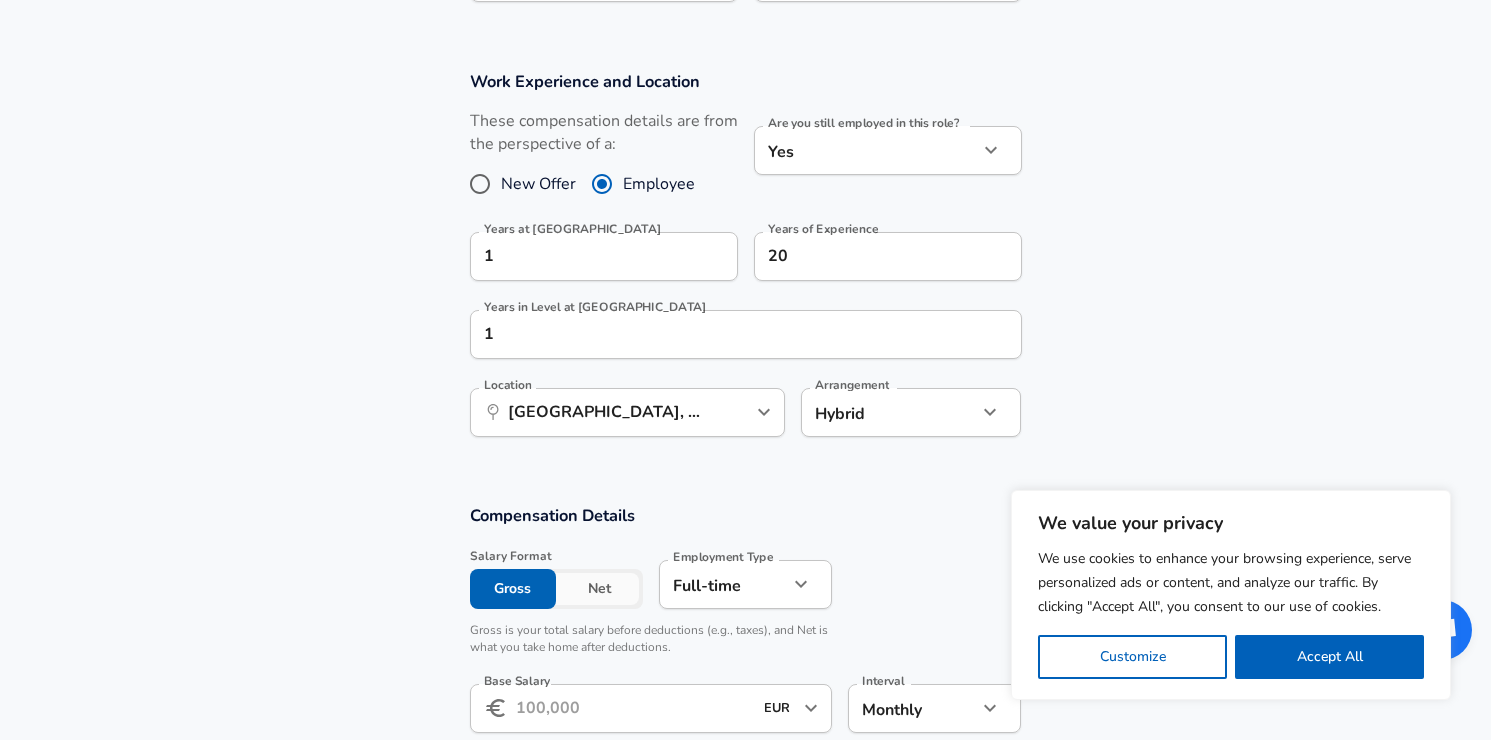scroll, scrollTop: 825, scrollLeft: 0, axis: vertical 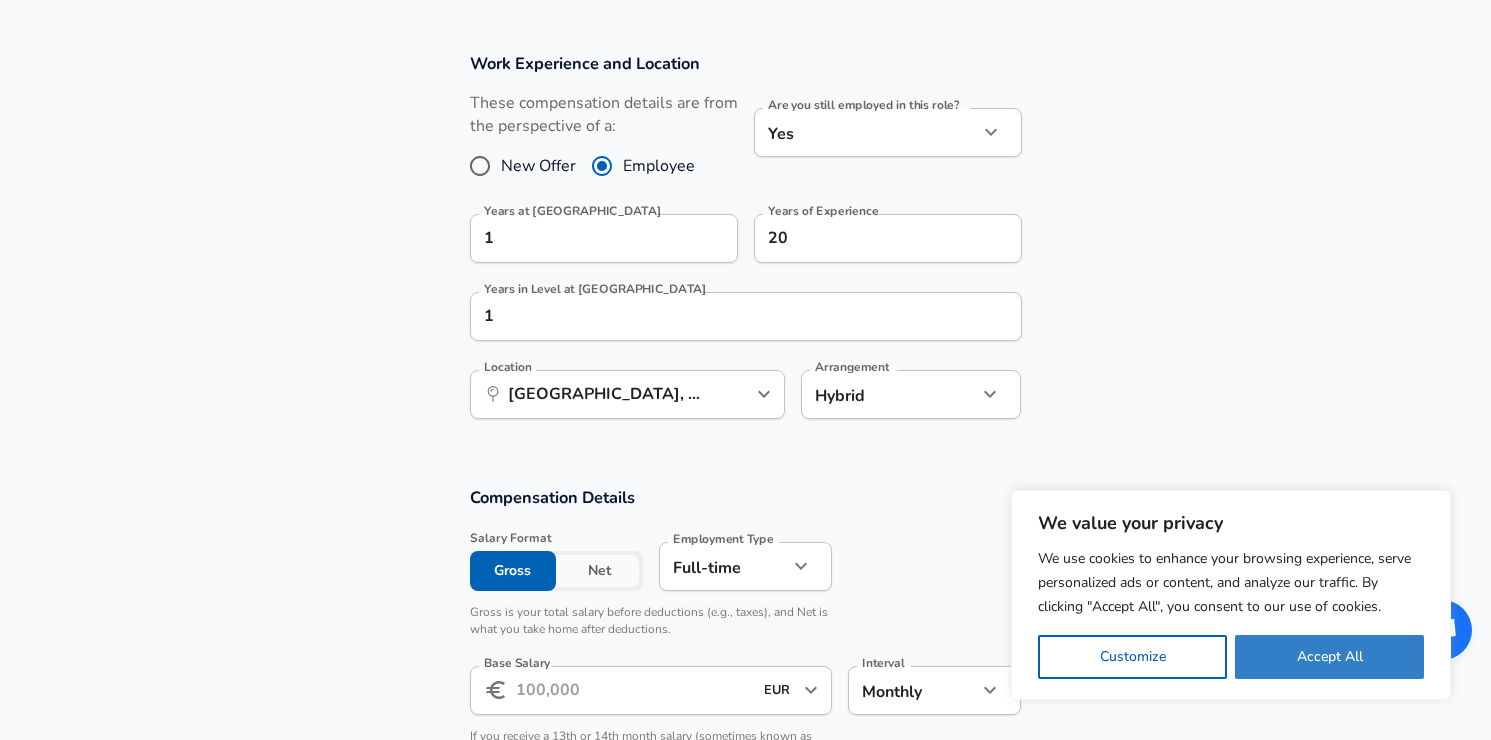 click on "Accept All" at bounding box center (1329, 657) 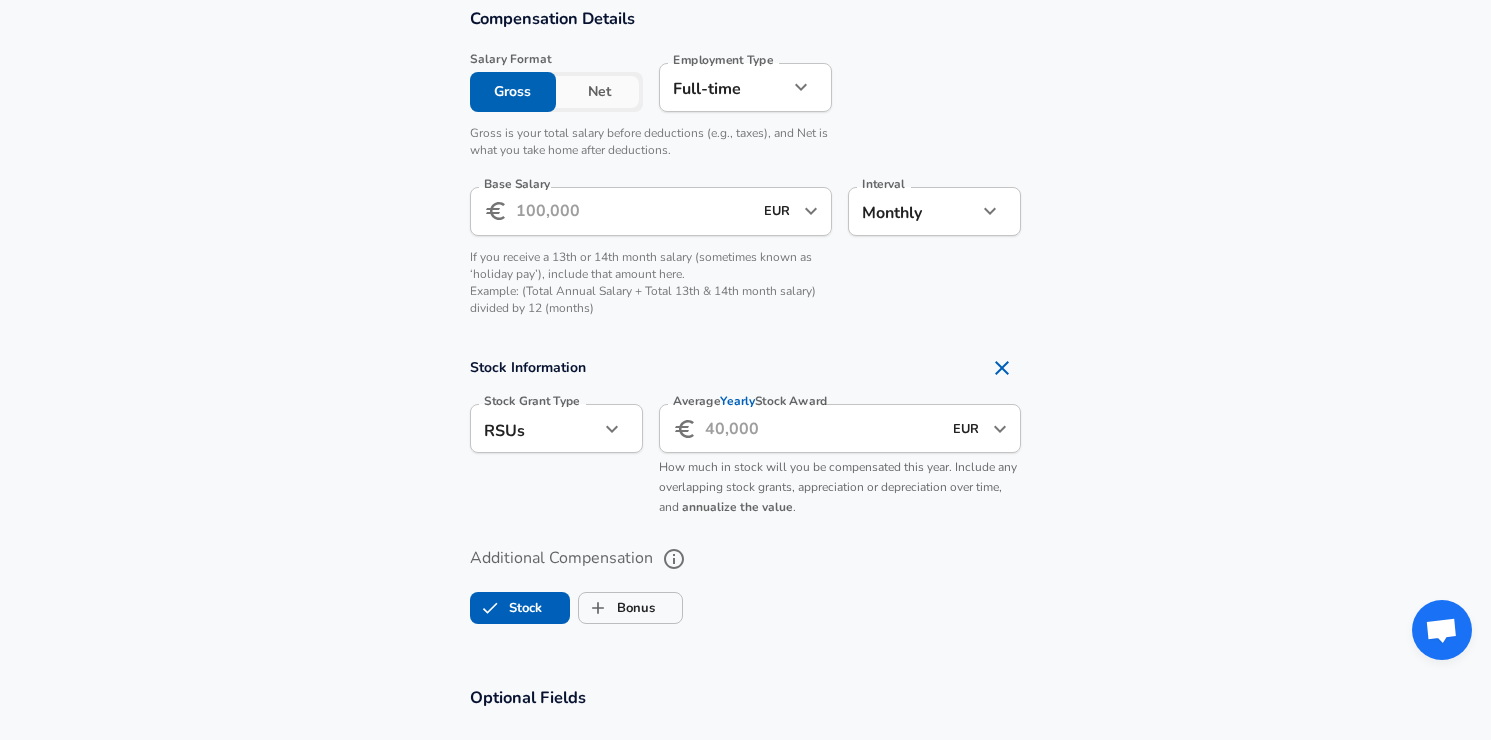 scroll, scrollTop: 1292, scrollLeft: 0, axis: vertical 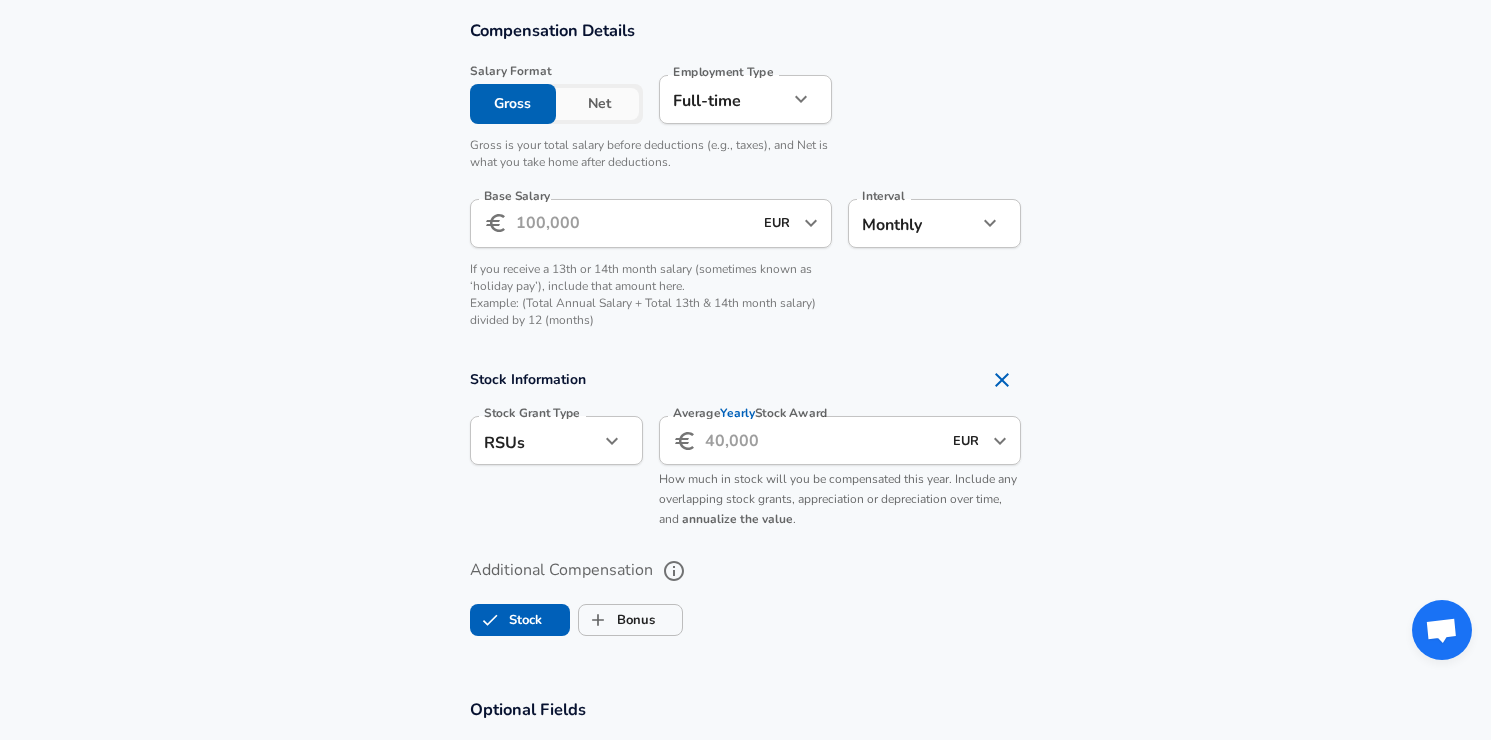click on "We value your privacy We use cookies to enhance your browsing experience, serve personalized ads or content, and analyze our traffic. By clicking "Accept All", you consent to our use of cookies. Customize    Accept All   Customize Consent Preferences   We use cookies to help you navigate efficiently and perform certain functions. You will find detailed information about all cookies under each consent category below. The cookies that are categorized as "Necessary" are stored on your browser as they are essential for enabling the basic functionalities of the site. ...  Show more Necessary Always Active Necessary cookies are required to enable the basic features of this site, such as providing secure log-in or adjusting your consent preferences. These cookies do not store any personally identifiable data. Cookie _GRECAPTCHA Duration 5 months 27 days Description Google Recaptcha service sets this cookie to identify bots to protect the website against malicious spam attacks. Cookie __stripe_mid Duration 1 year MR" at bounding box center (745, -922) 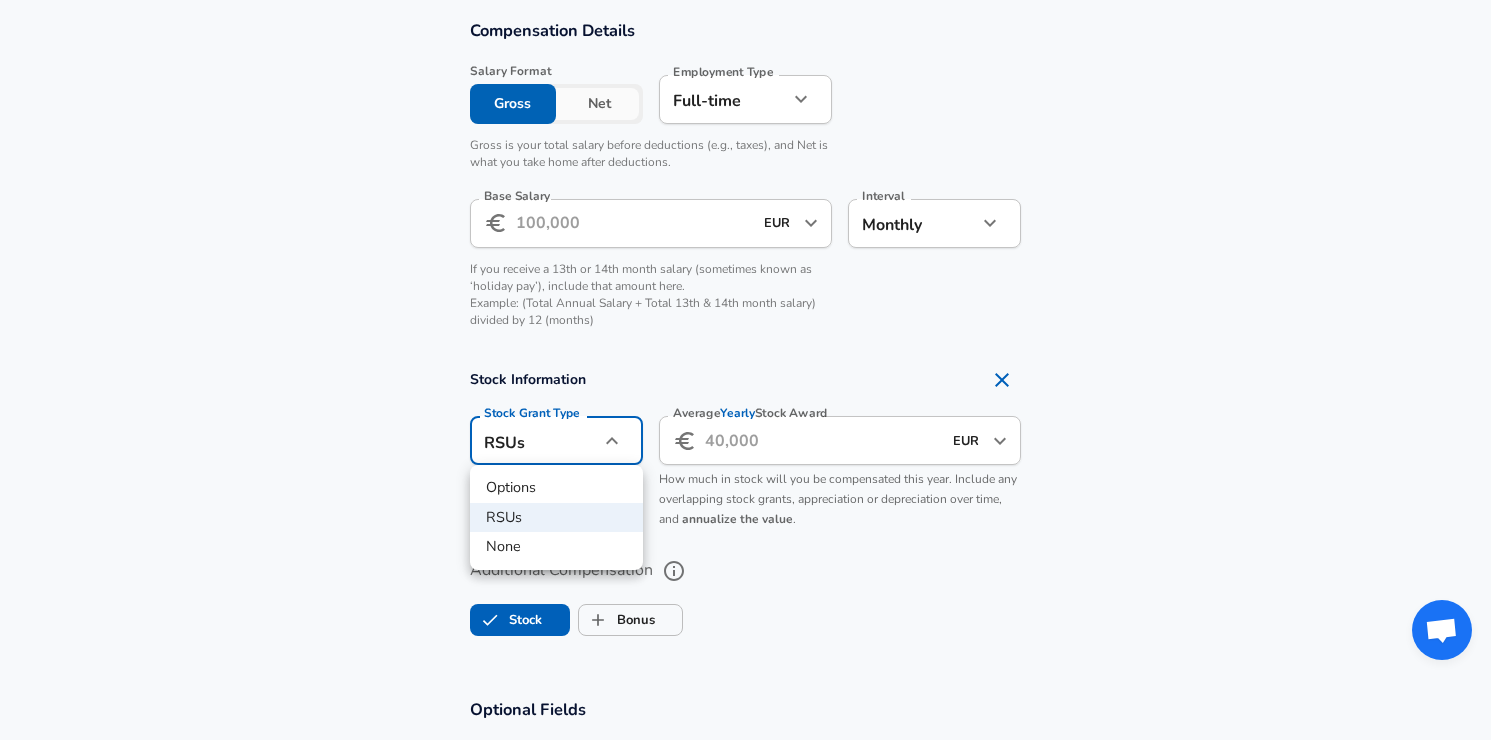 click on "None" at bounding box center [556, 547] 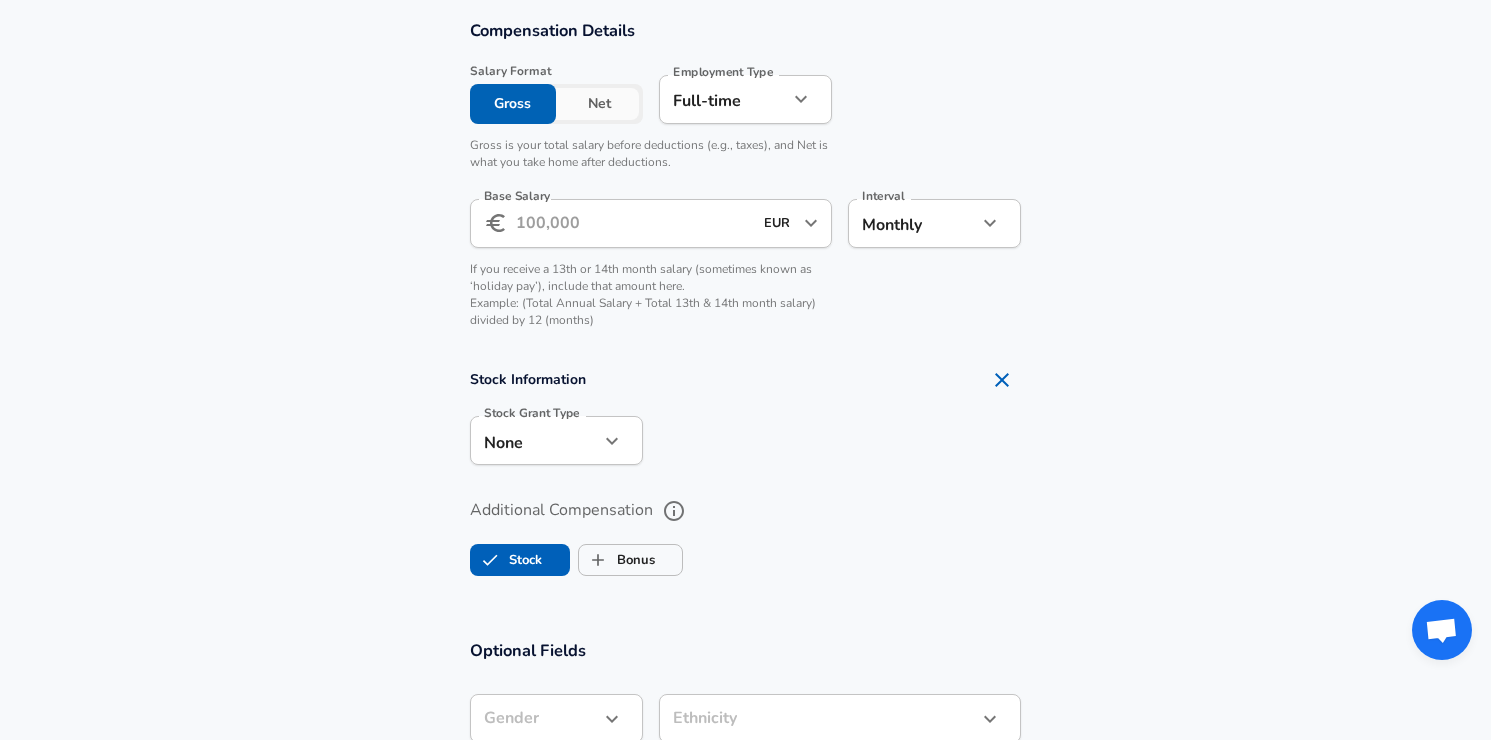 click at bounding box center [832, 439] 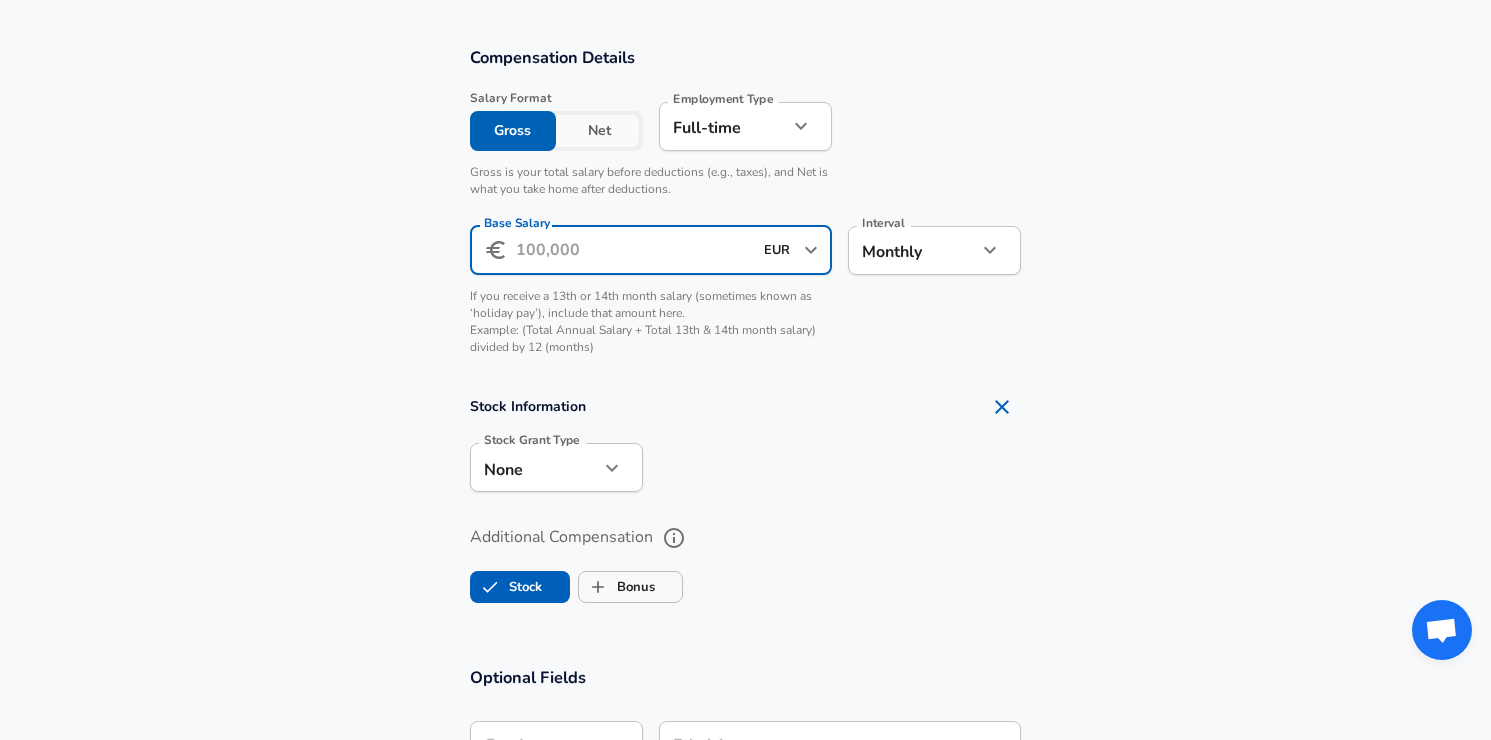 click on "Base Salary" at bounding box center (634, 250) 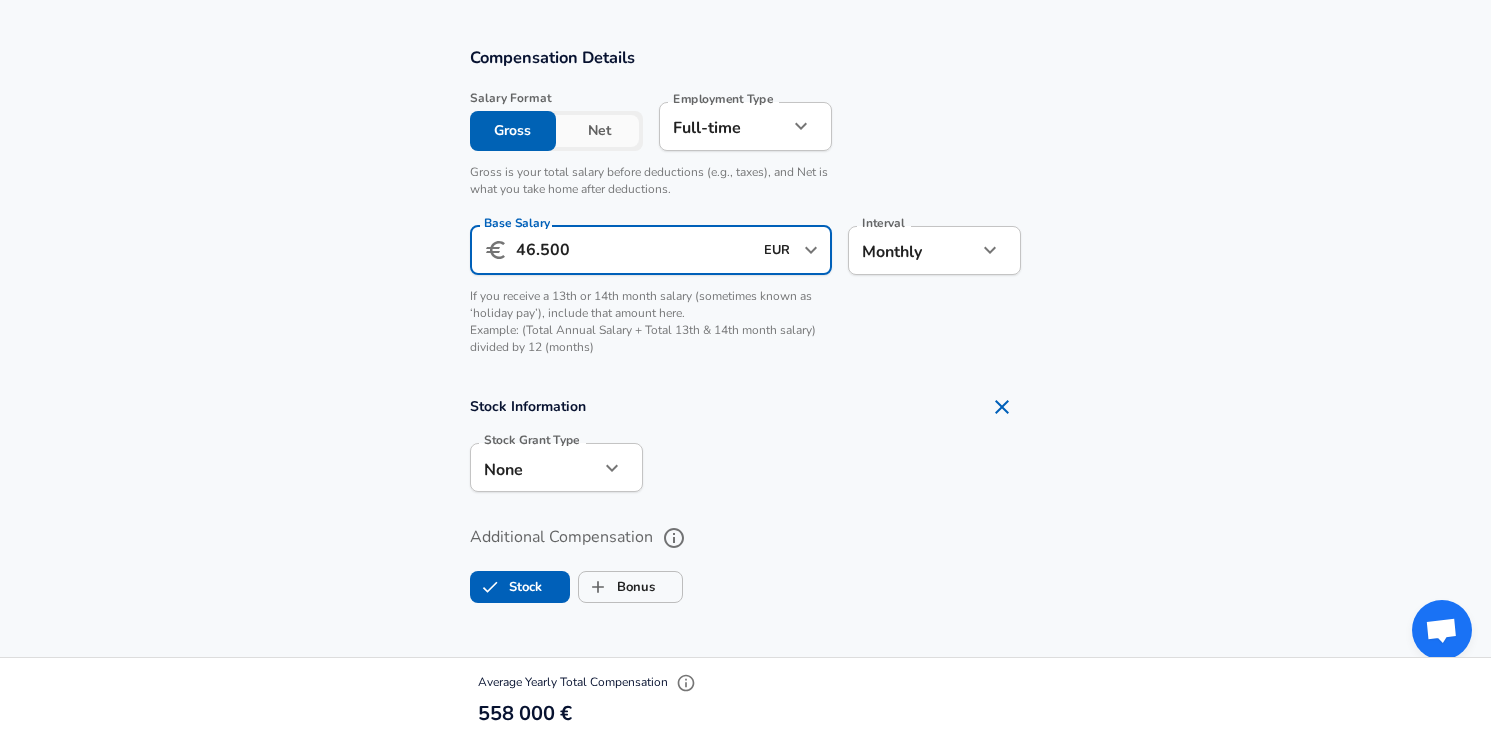 type on "46.500" 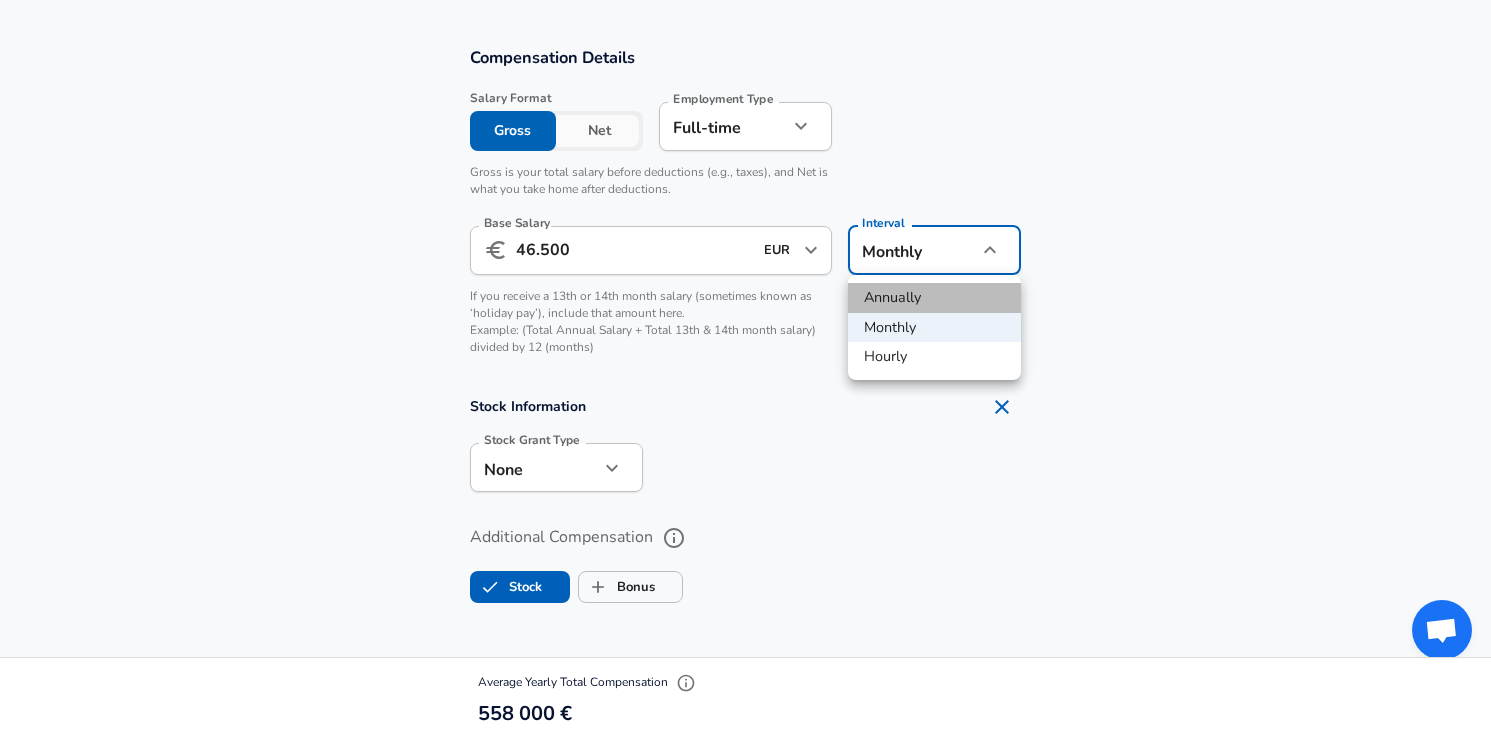 click on "Annually" at bounding box center [934, 298] 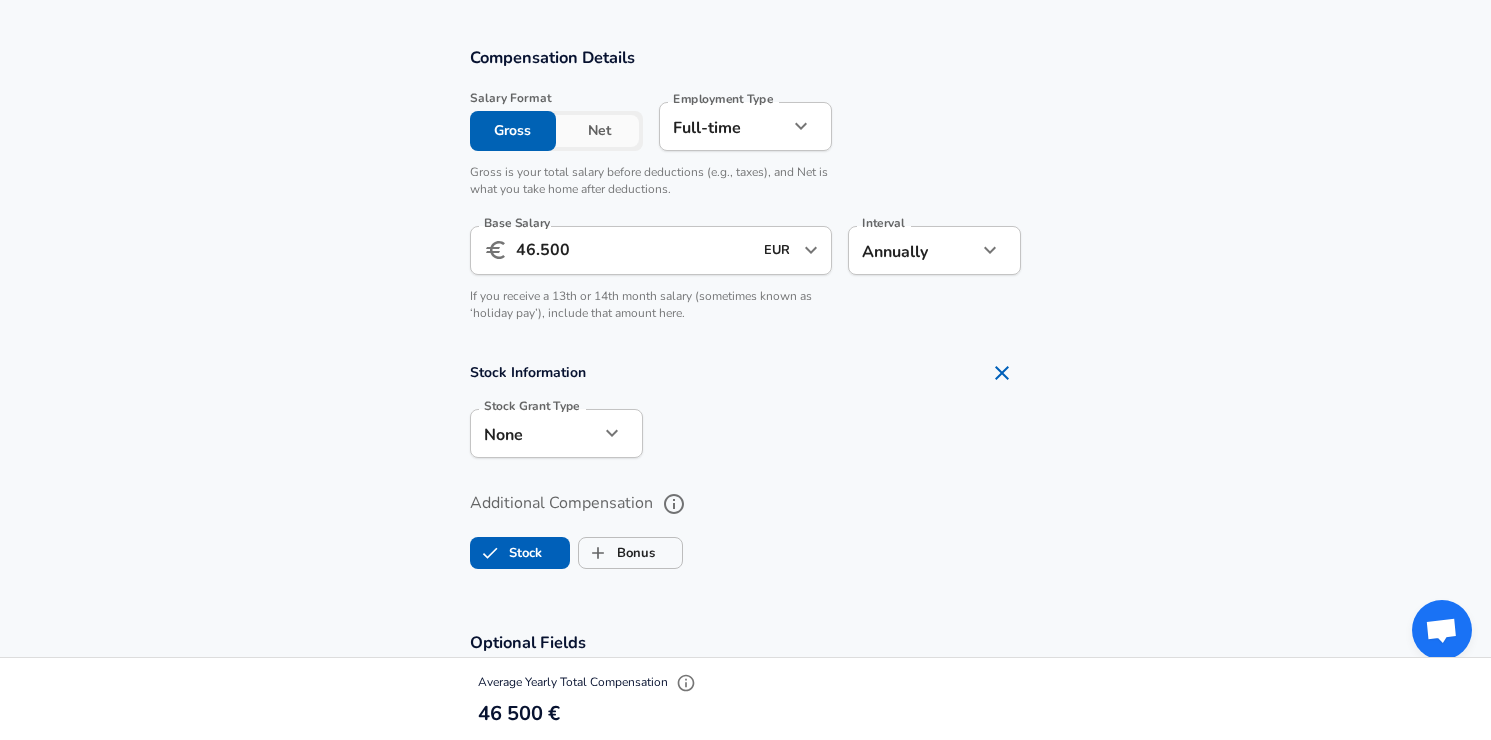 click on "Stock Bonus" at bounding box center [746, 549] 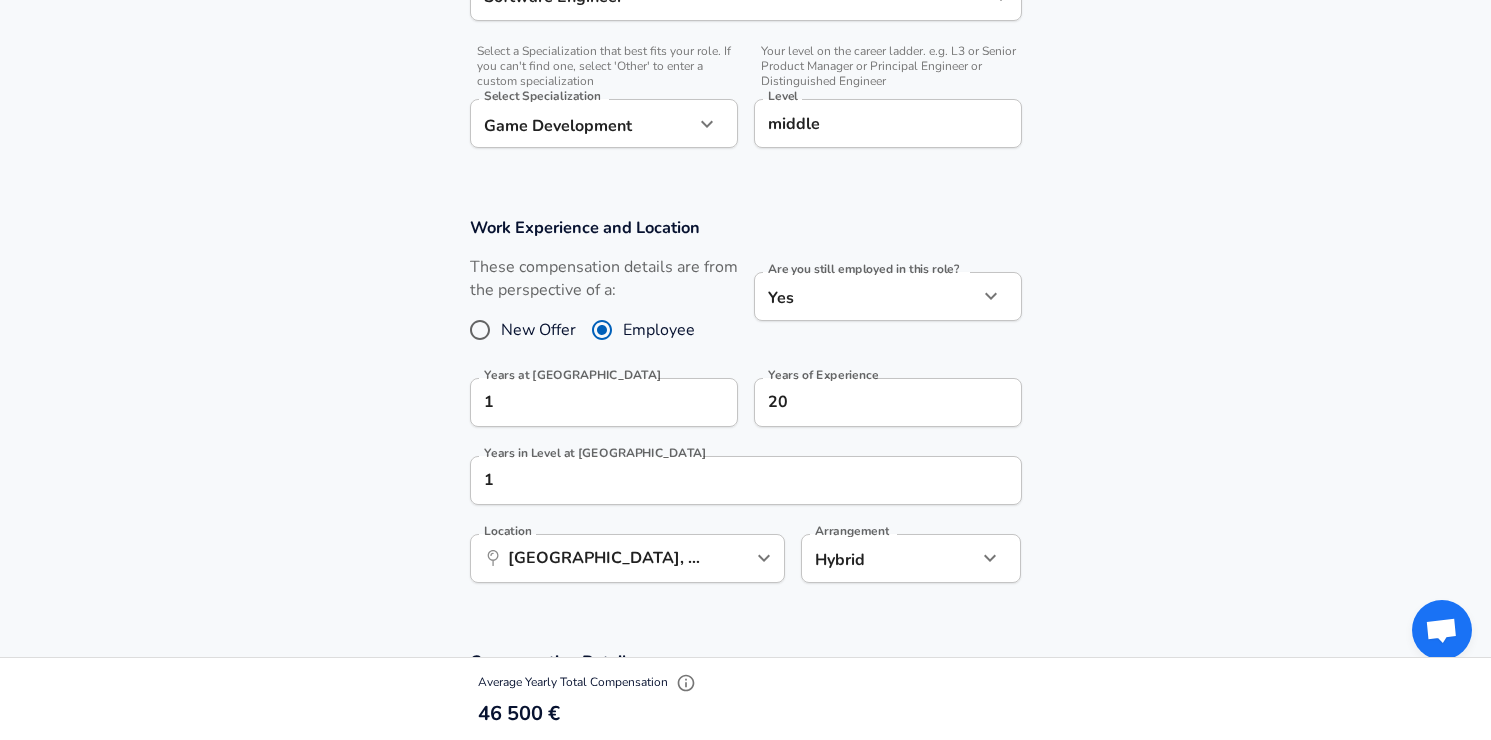 scroll, scrollTop: 651, scrollLeft: 0, axis: vertical 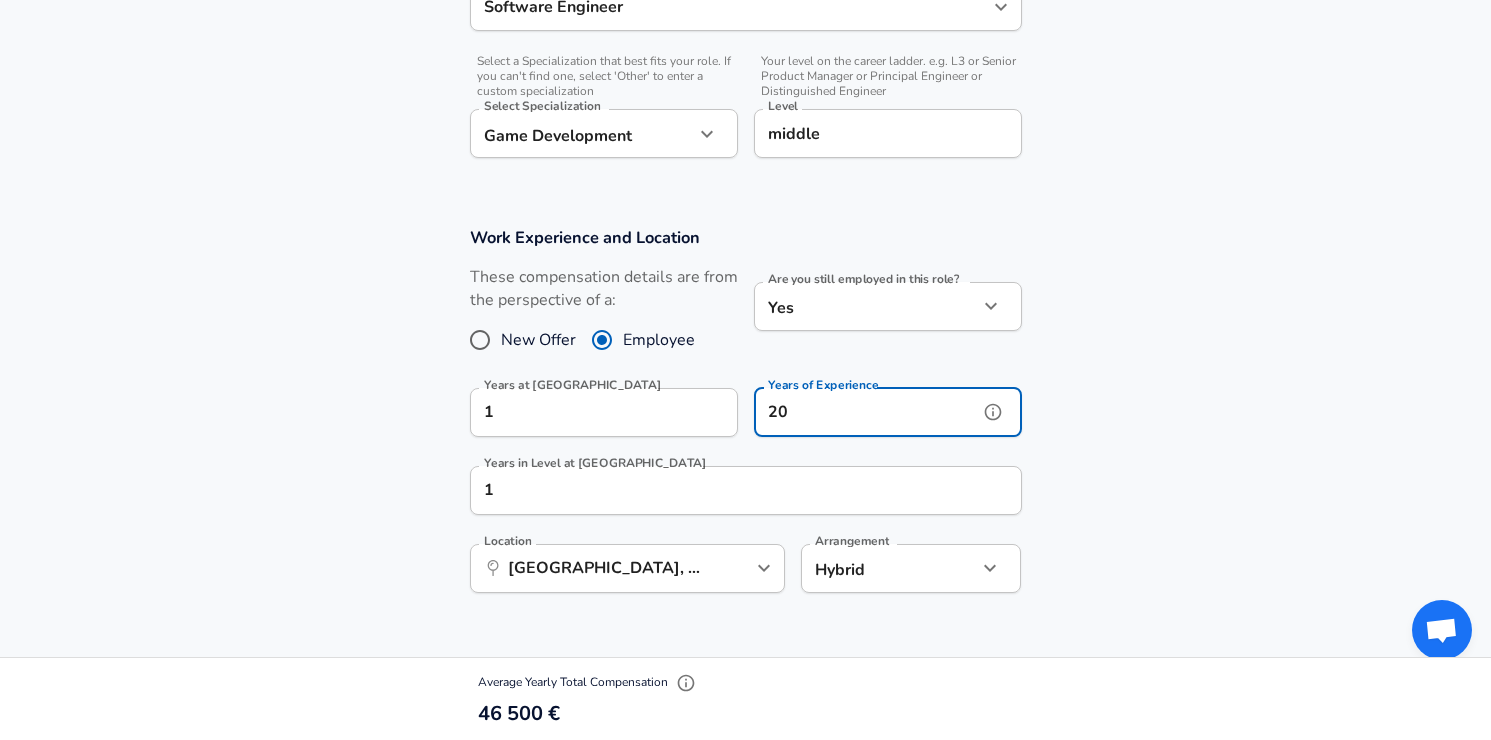 drag, startPoint x: 809, startPoint y: 411, endPoint x: 601, endPoint y: 405, distance: 208.08652 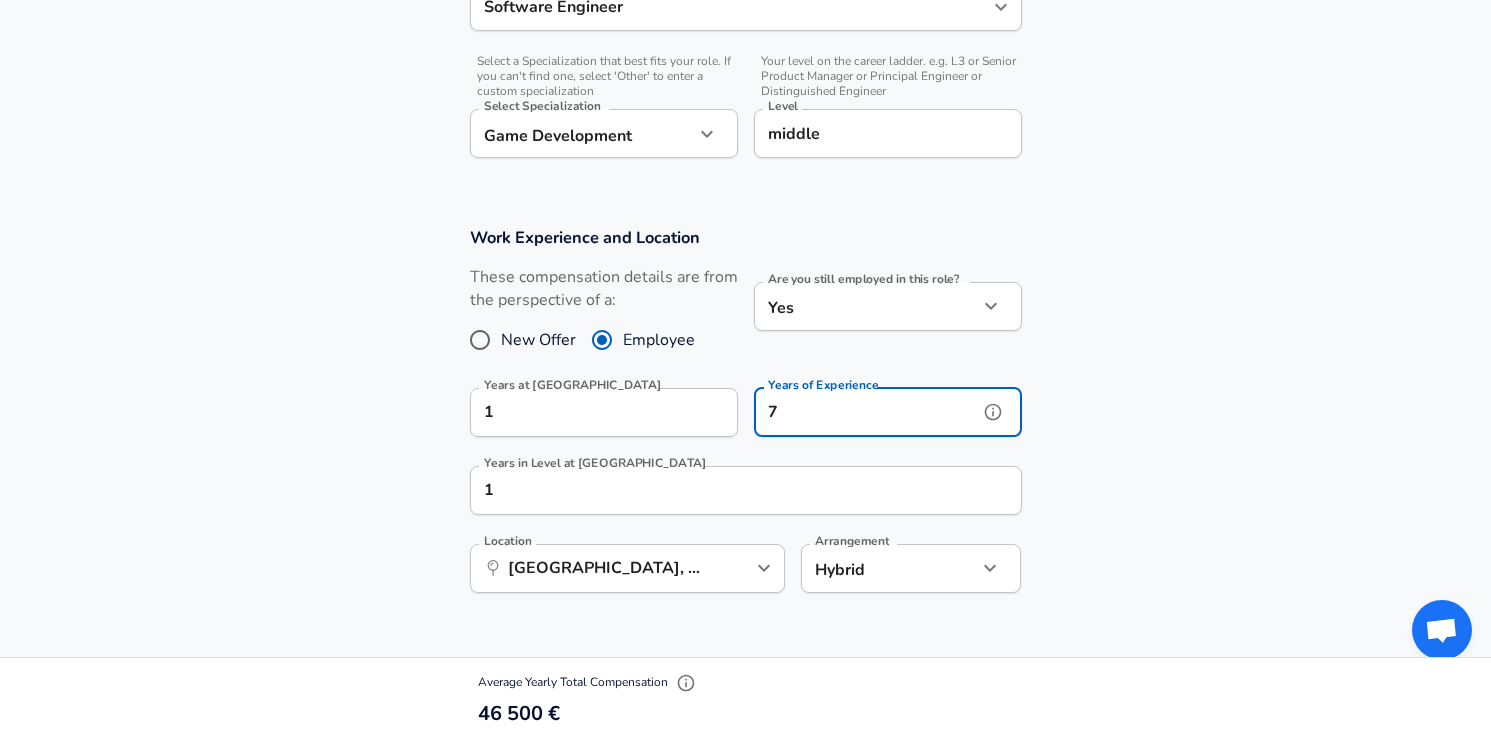 type on "7" 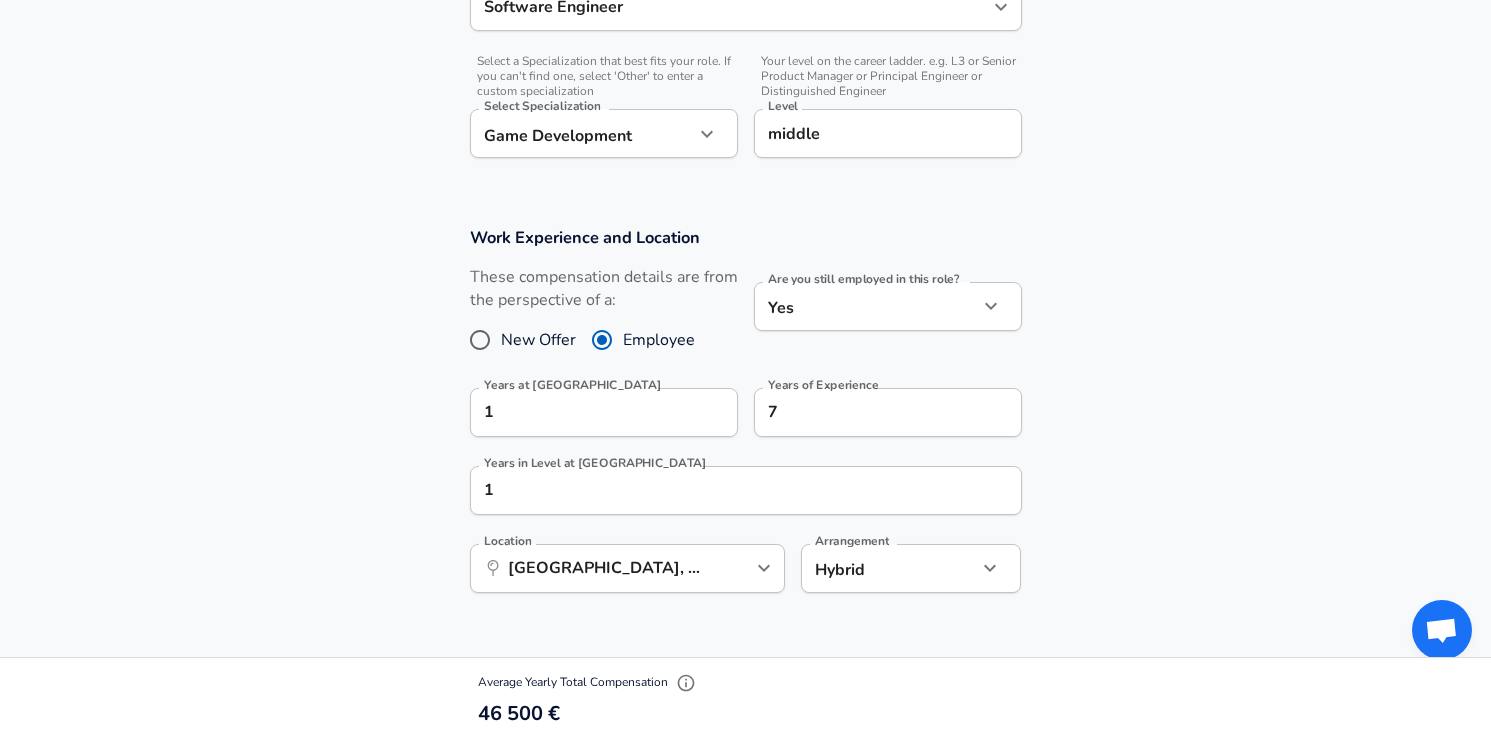click on "Work Experience and Location These compensation details are from the perspective of a: New Offer Employee Are you still employed in this role? Yes yes Are you still employed in this role? Years at Sportradar 1 Years at Sportradar Years of Experience 7 Years of Experience Years in Level at Sportradar 1 Years in Level at Sportradar Location ​ [GEOGRAPHIC_DATA], LB, [GEOGRAPHIC_DATA] Location Arrangement Hybrid hybrid Arrangement" at bounding box center [745, 420] 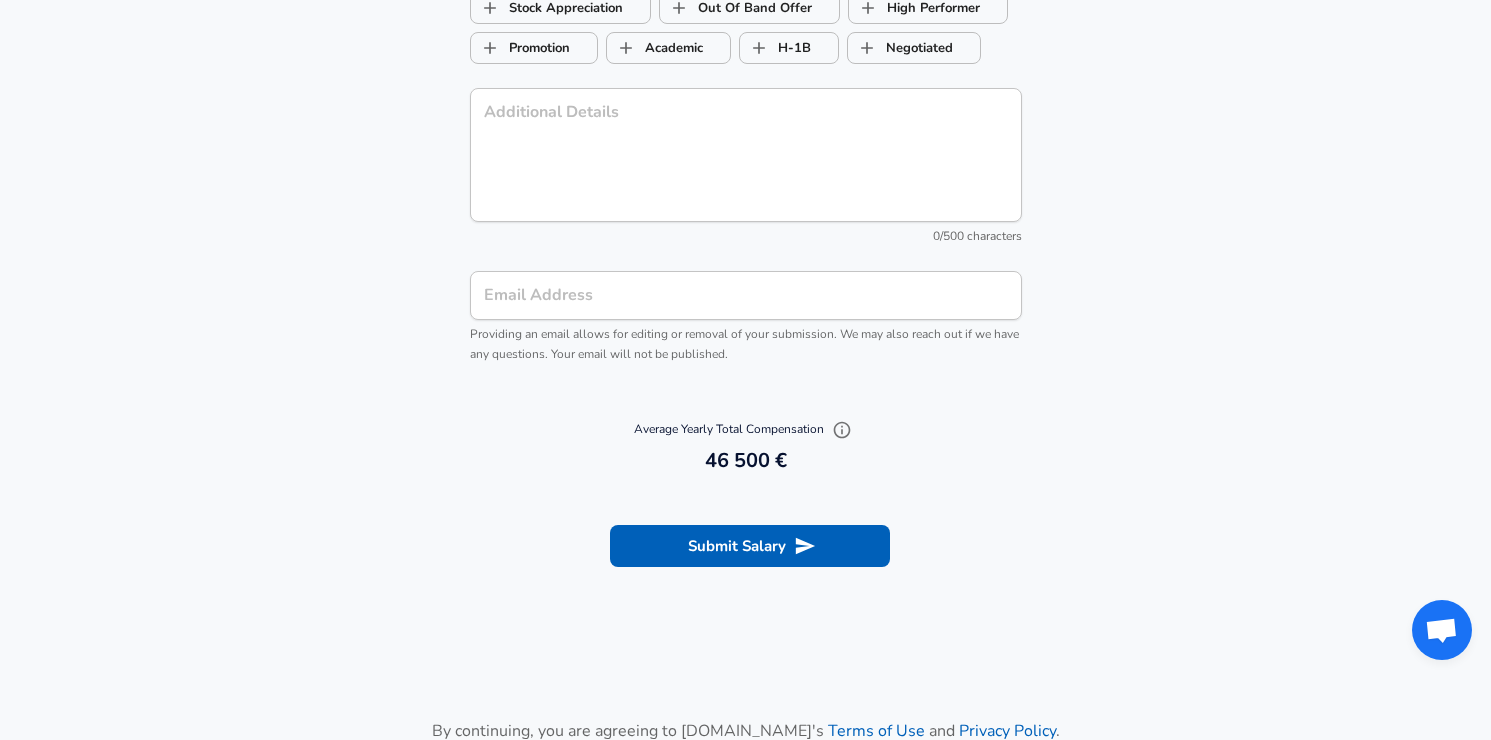 scroll, scrollTop: 2192, scrollLeft: 0, axis: vertical 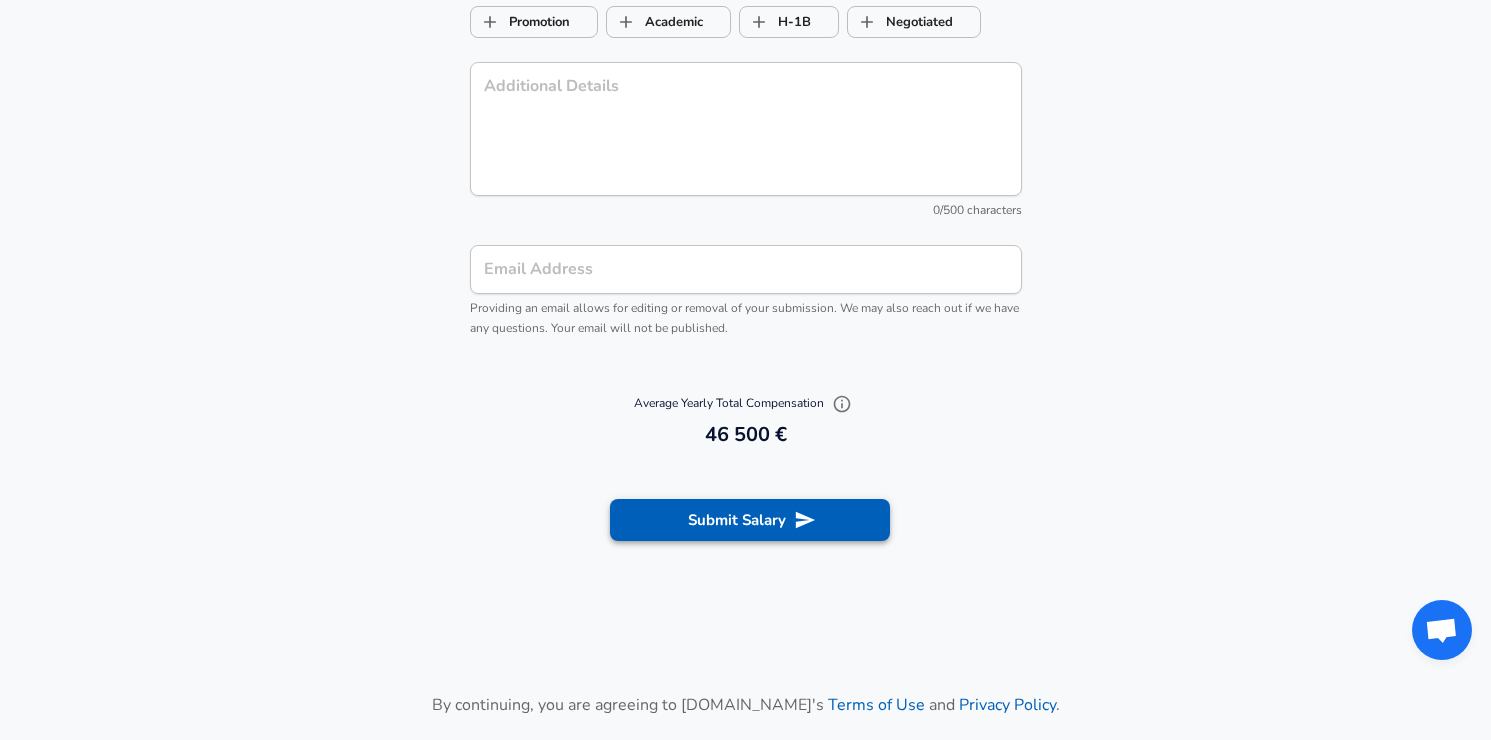 click on "Submit Salary" at bounding box center [750, 520] 